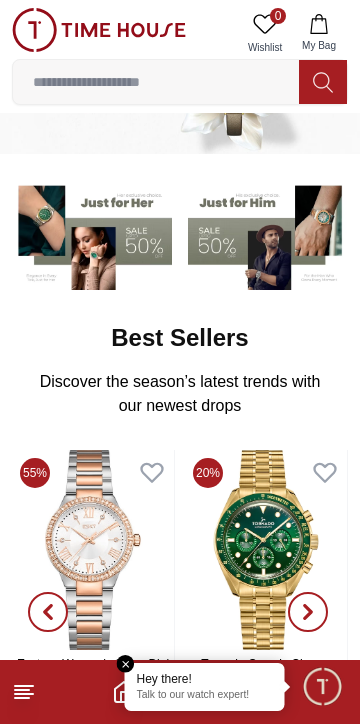 scroll, scrollTop: 84, scrollLeft: 0, axis: vertical 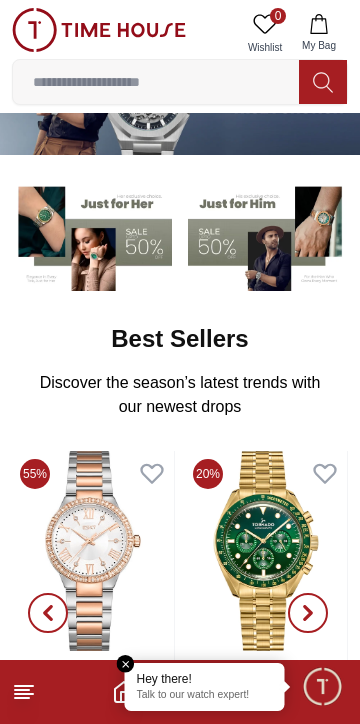 click on "Talk to our watch expert!" at bounding box center (205, 696) 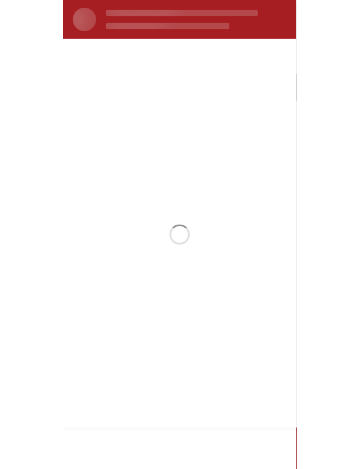 scroll, scrollTop: 0, scrollLeft: 0, axis: both 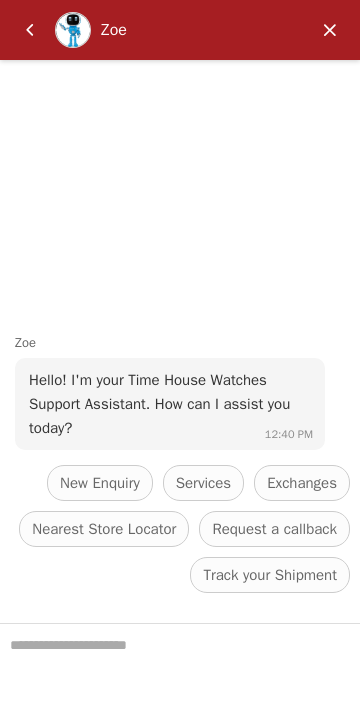 click at bounding box center (180, 674) 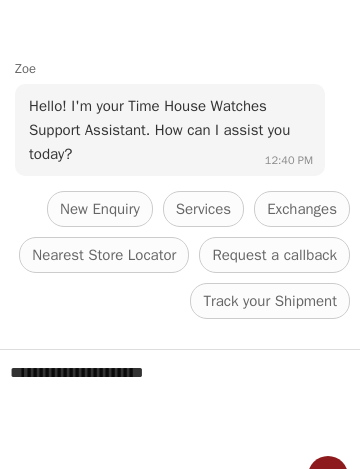 scroll, scrollTop: 33, scrollLeft: 0, axis: vertical 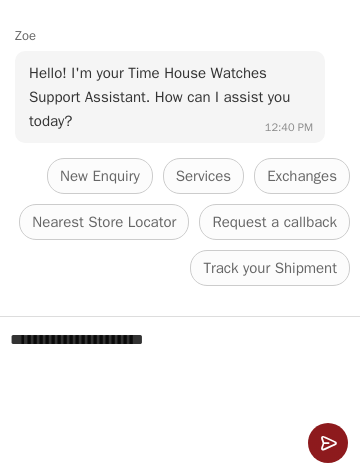 type on "**********" 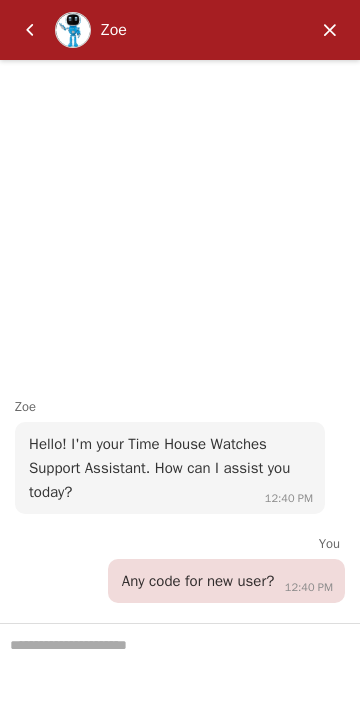 scroll, scrollTop: 0, scrollLeft: 0, axis: both 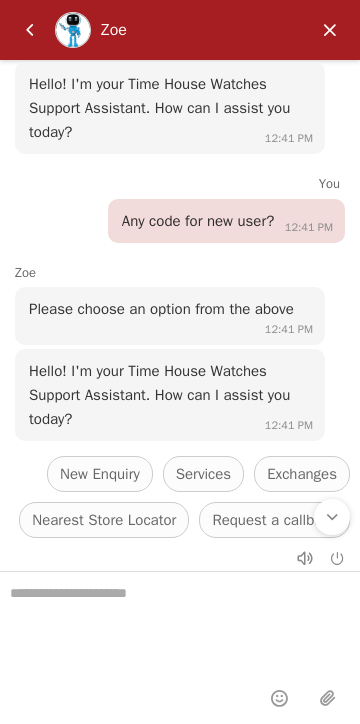 click on "Services" at bounding box center [203, 474] 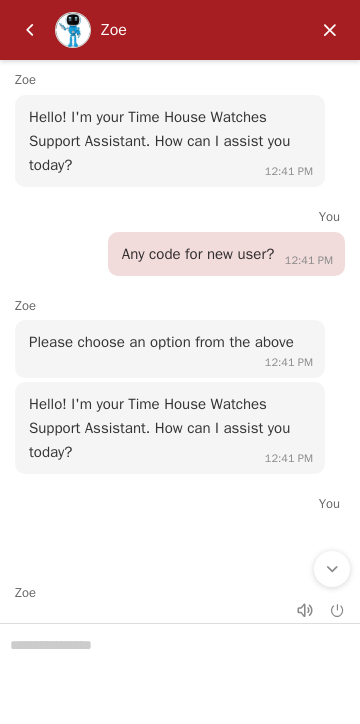 scroll, scrollTop: 0, scrollLeft: 0, axis: both 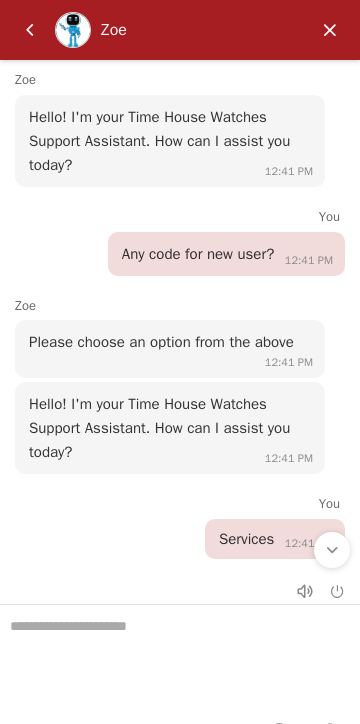 click at bounding box center [330, 30] 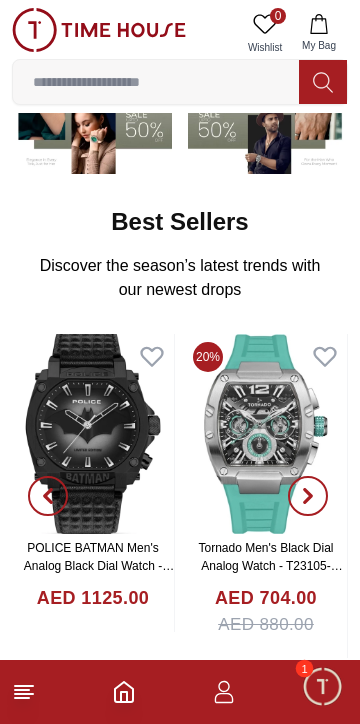 scroll, scrollTop: 206, scrollLeft: 0, axis: vertical 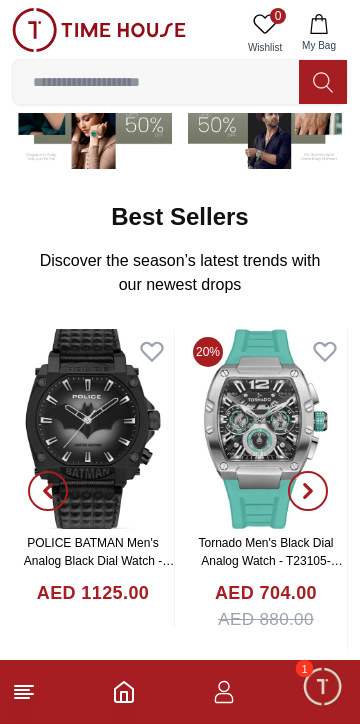 click at bounding box center [322, 686] 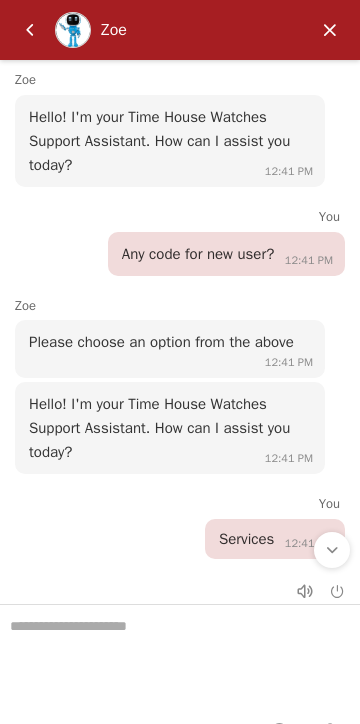 click at bounding box center (330, 30) 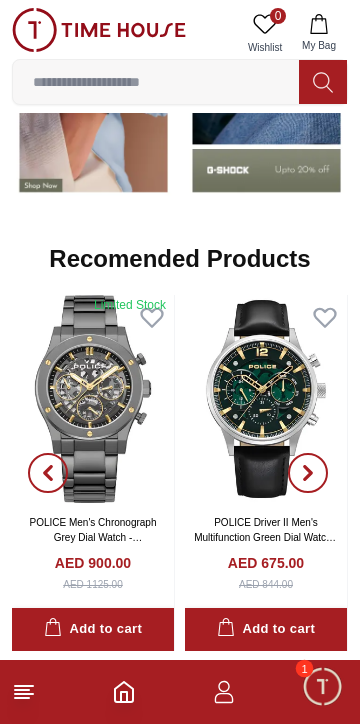 scroll, scrollTop: 1686, scrollLeft: 0, axis: vertical 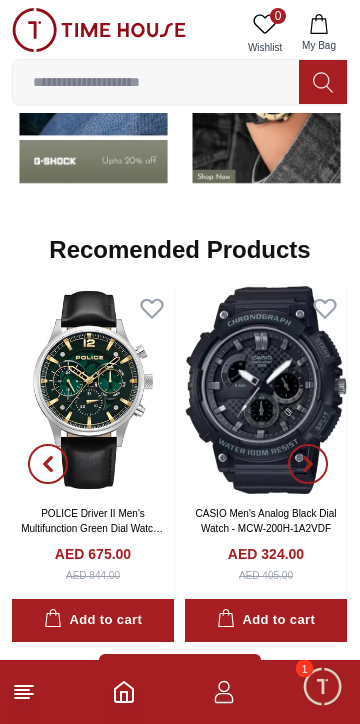 click at bounding box center [156, 82] 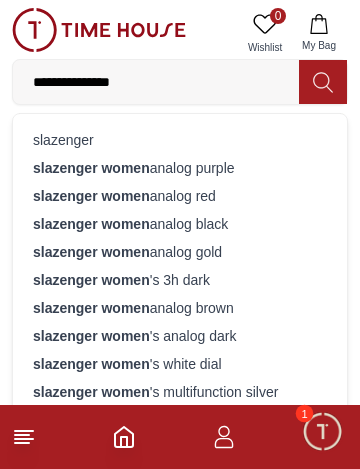 type on "**********" 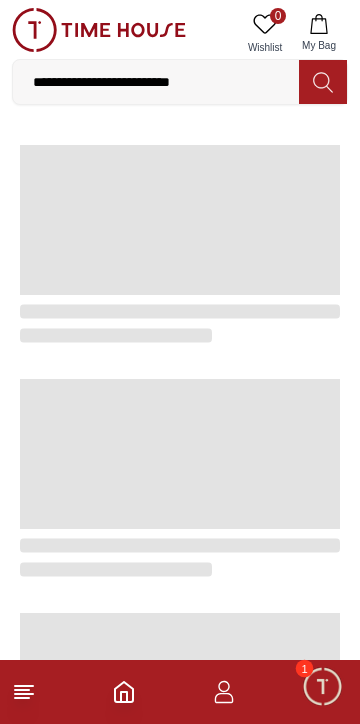 scroll, scrollTop: 0, scrollLeft: 0, axis: both 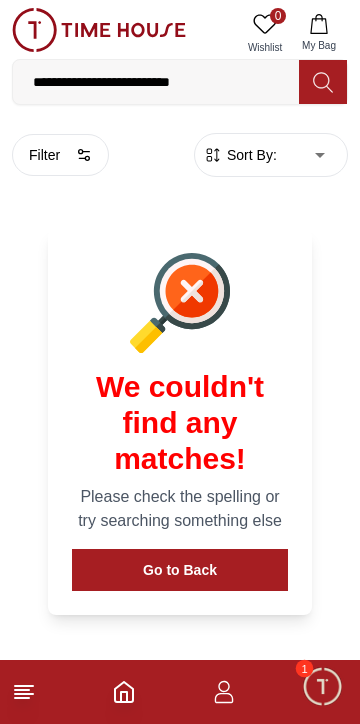 click on "**********" at bounding box center [156, 82] 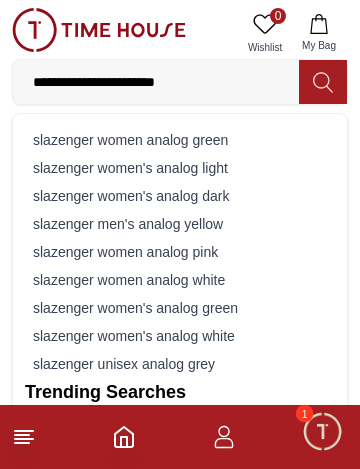 type on "**********" 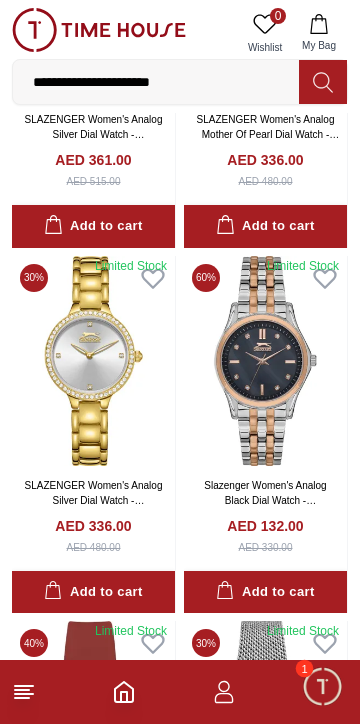 scroll, scrollTop: 682, scrollLeft: 0, axis: vertical 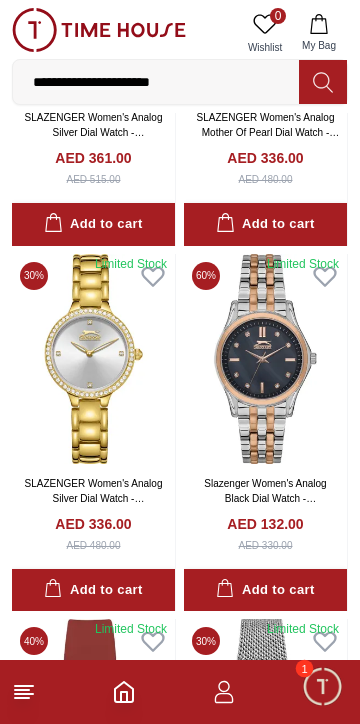 click on "Slazenger Women's Analog Black Dial Watch - SL.9.2154.3.02" at bounding box center [265, 498] 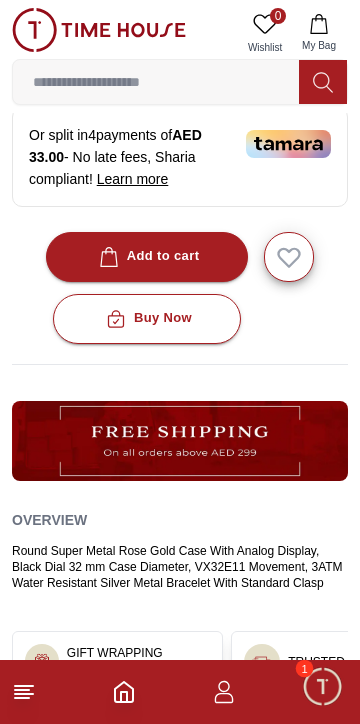 scroll, scrollTop: 789, scrollLeft: 0, axis: vertical 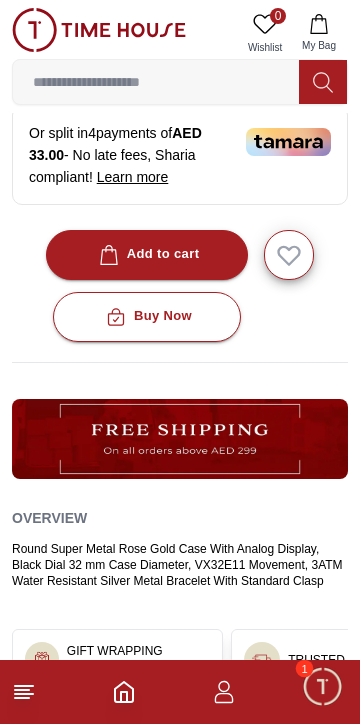 click on "Add to cart" at bounding box center (147, 255) 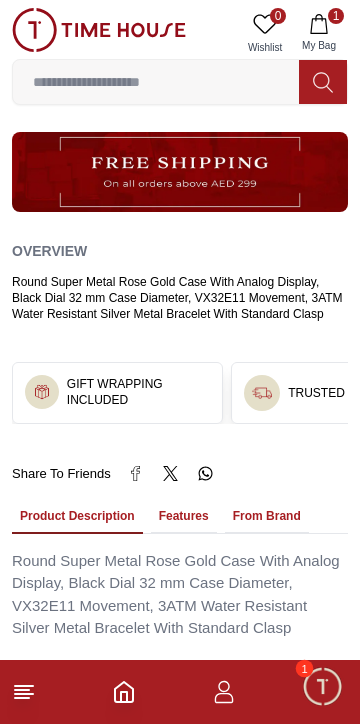 scroll, scrollTop: 1049, scrollLeft: 0, axis: vertical 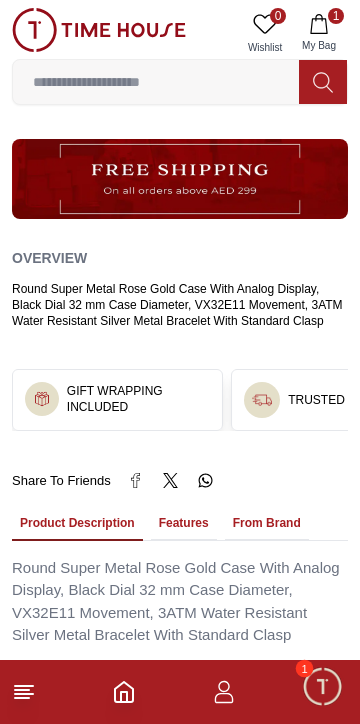 click on "Round Super Metal Rose Gold Case With Analog Display, Black Dial 32 mm Case Diameter, VX32E11 Movement, 3ATM Water Resistant Silver Metal Bracelet With Standard Clasp" at bounding box center (180, 602) 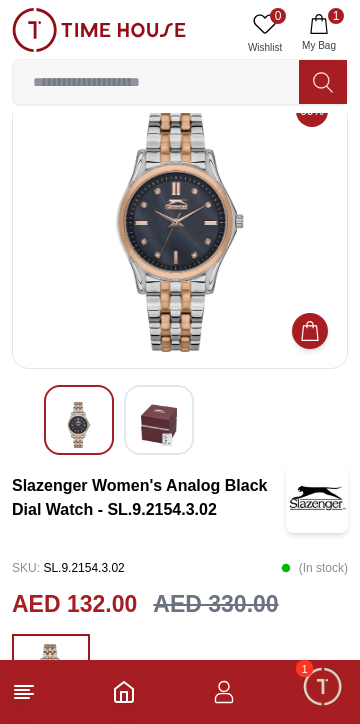 scroll, scrollTop: 0, scrollLeft: 0, axis: both 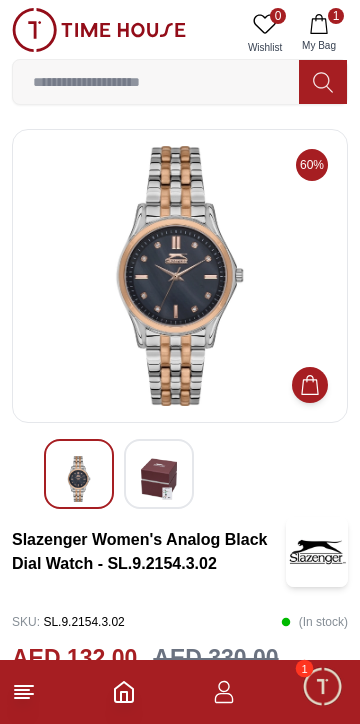 click on "1 My Bag" at bounding box center [319, 33] 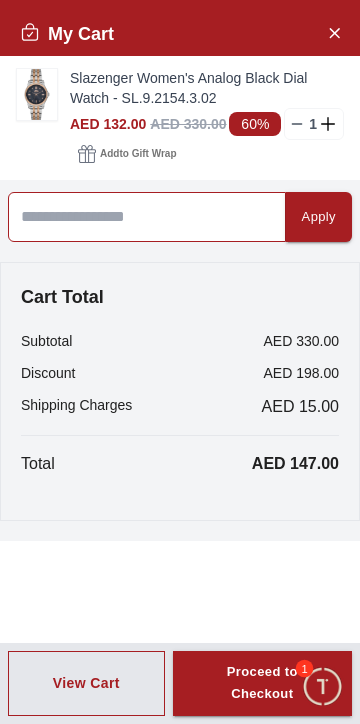 click at bounding box center [147, 217] 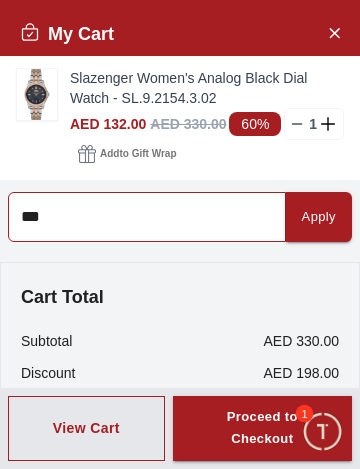 type on "***" 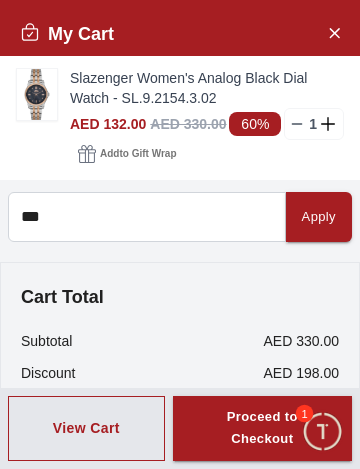 click on "Apply" at bounding box center (319, 217) 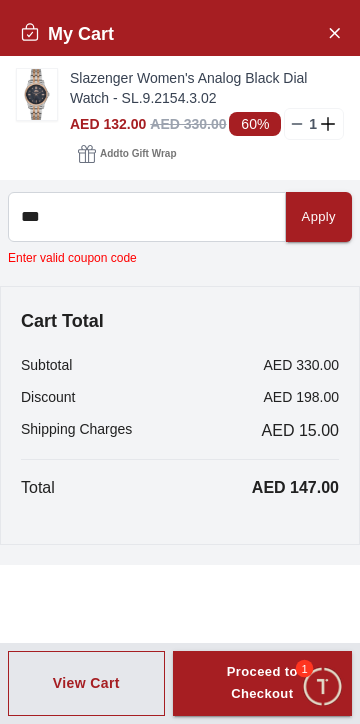 click 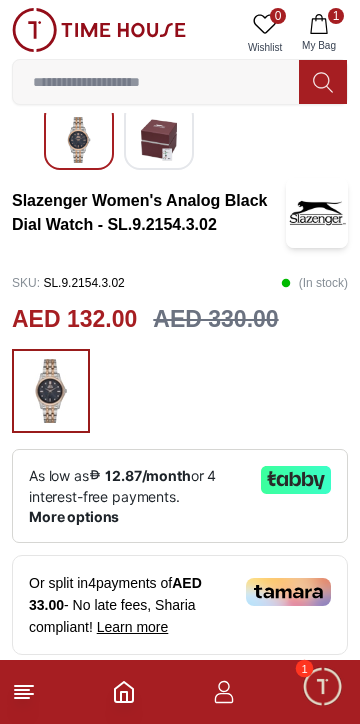 click at bounding box center (322, 686) 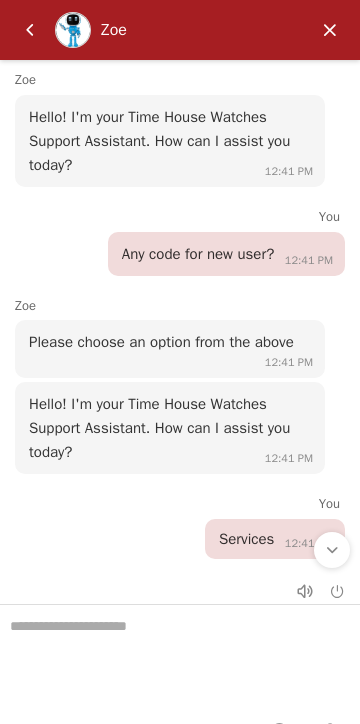 scroll, scrollTop: 339, scrollLeft: 0, axis: vertical 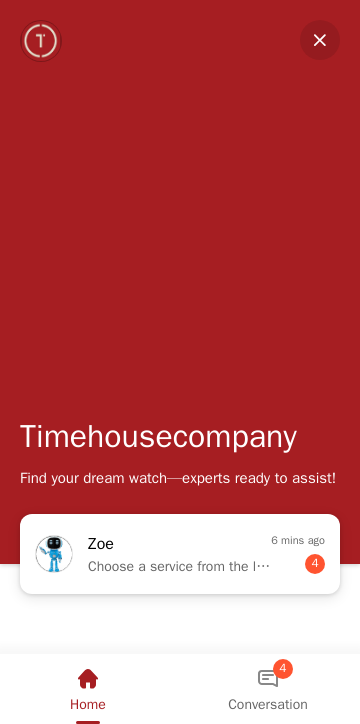click on "Zoe" at bounding box center (166, 545) 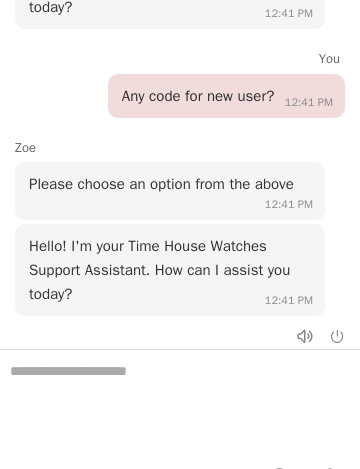 scroll, scrollTop: 112, scrollLeft: 0, axis: vertical 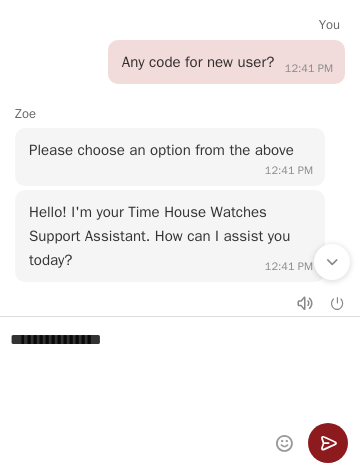 type on "**********" 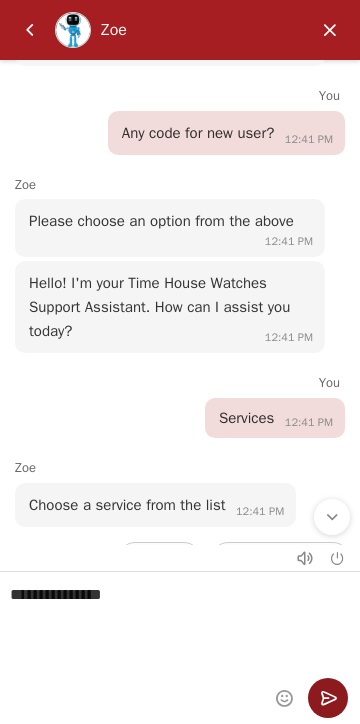 scroll, scrollTop: 338, scrollLeft: 0, axis: vertical 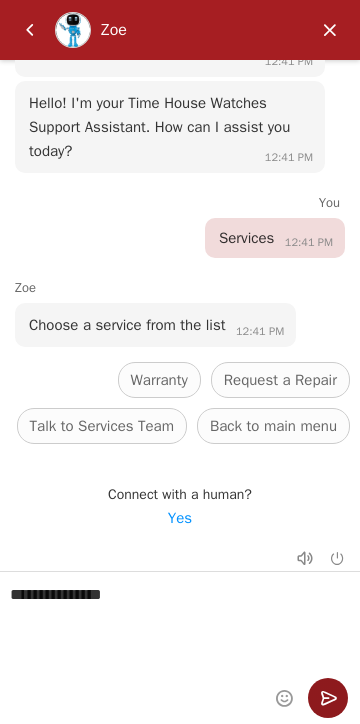 click at bounding box center [328, 698] 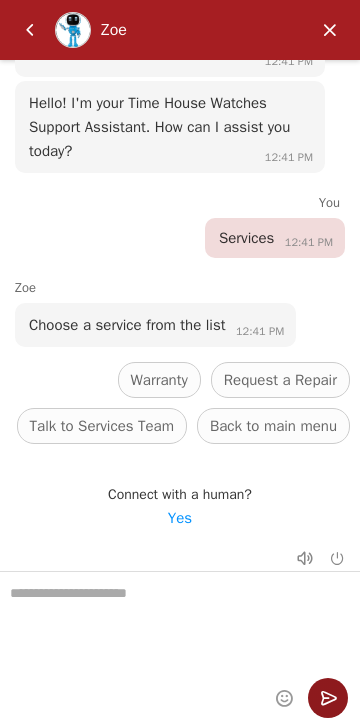 scroll, scrollTop: 241, scrollLeft: 0, axis: vertical 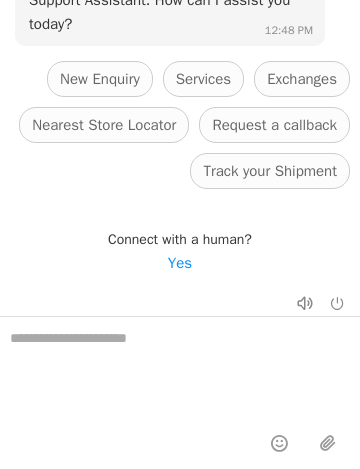 click on "Yes" at bounding box center [180, 263] 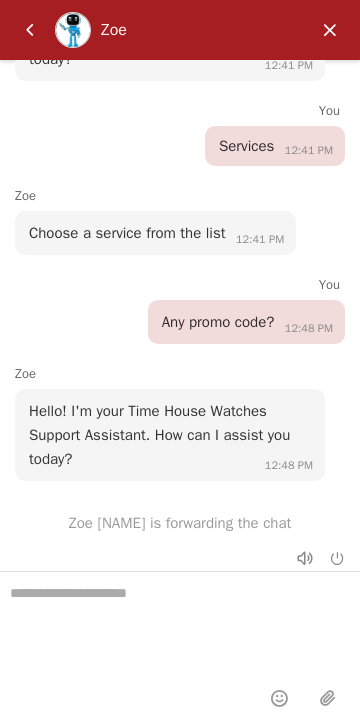 scroll, scrollTop: 359, scrollLeft: 0, axis: vertical 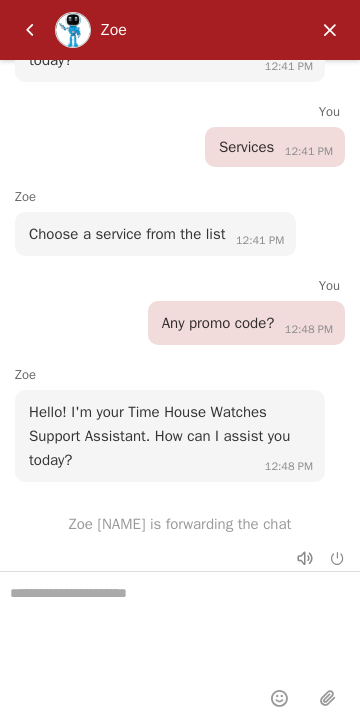 click on "Zoe" at bounding box center (180, 30) 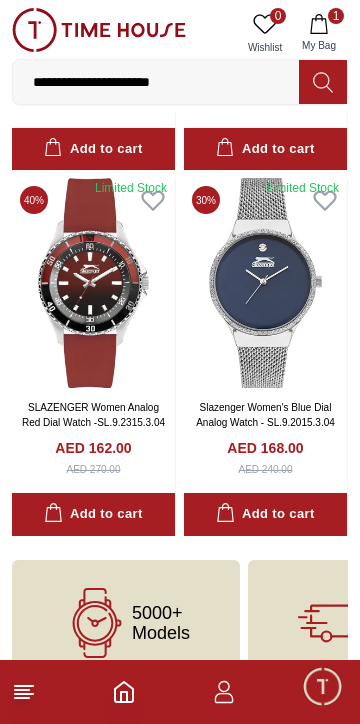 scroll, scrollTop: 1164, scrollLeft: 0, axis: vertical 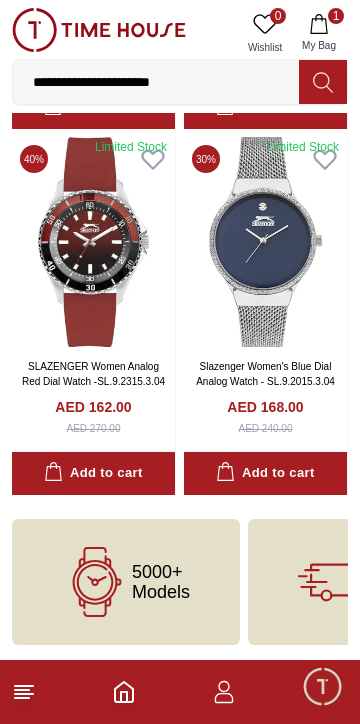 click at bounding box center (265, 242) 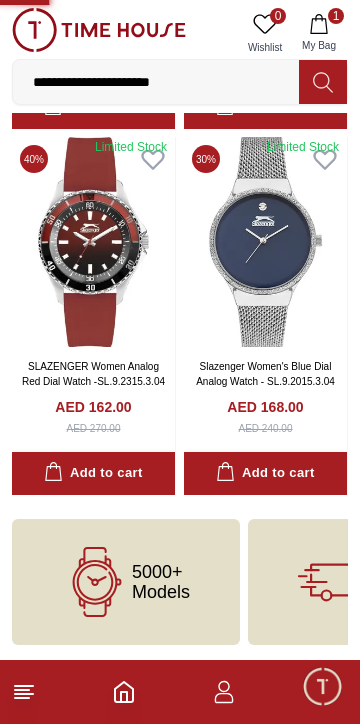 scroll, scrollTop: 0, scrollLeft: 0, axis: both 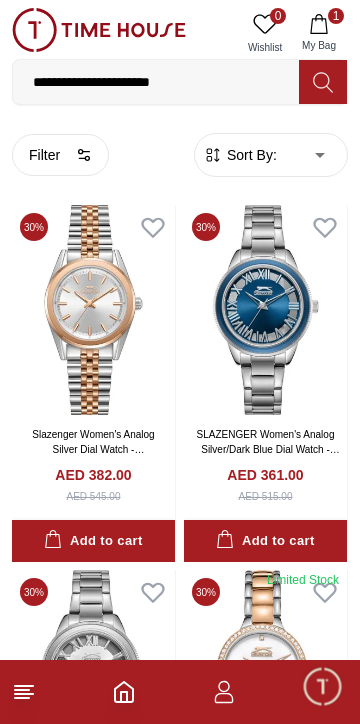 click on "**********" at bounding box center (156, 82) 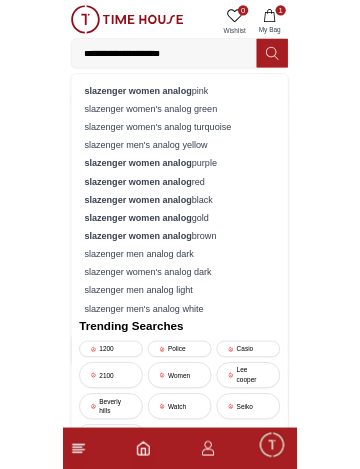 scroll, scrollTop: 590, scrollLeft: 0, axis: vertical 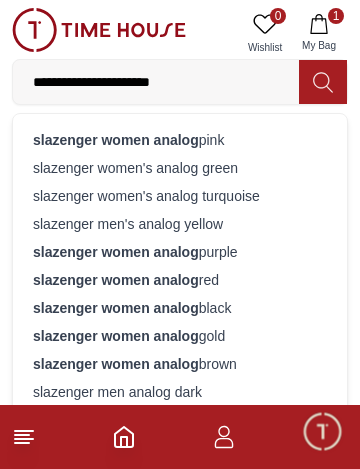 click on "**********" at bounding box center [156, 82] 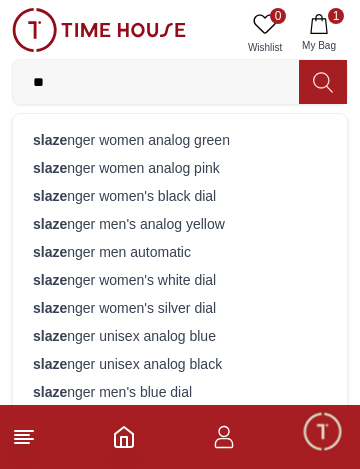 type on "*" 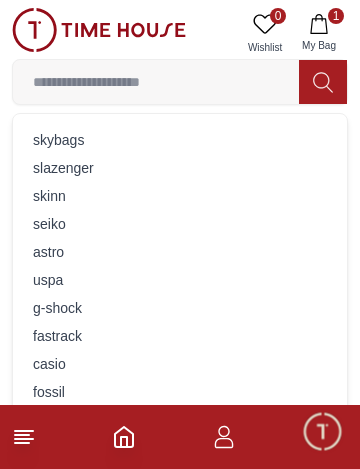 type on "*" 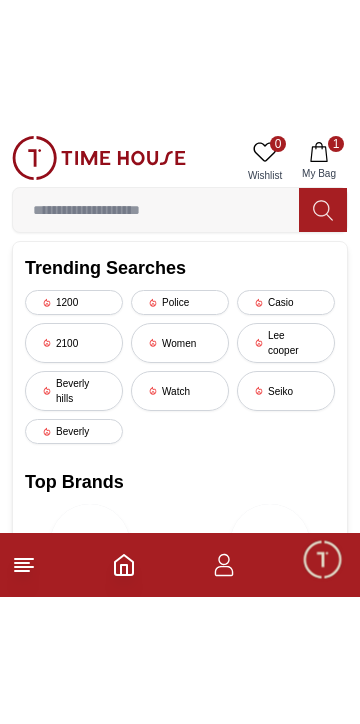 scroll, scrollTop: 451, scrollLeft: 0, axis: vertical 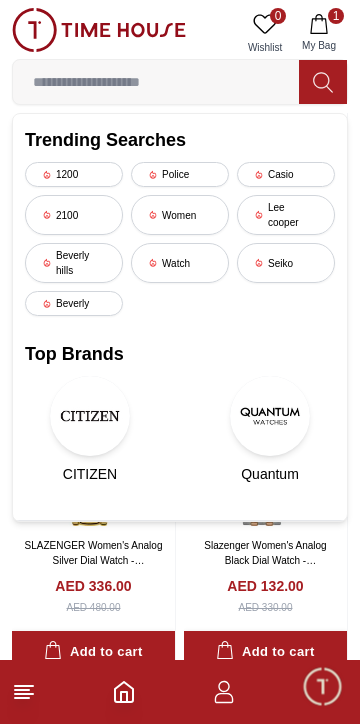 type 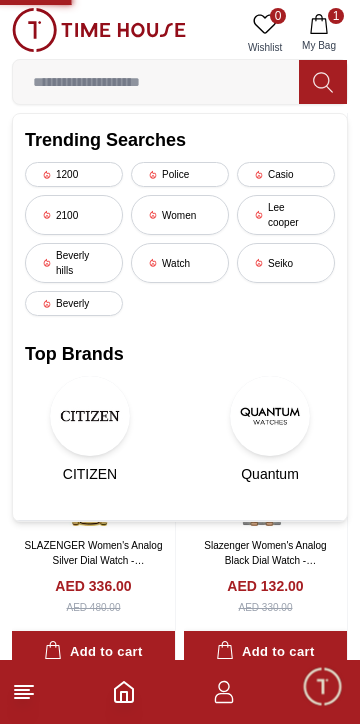 click at bounding box center [90, 416] 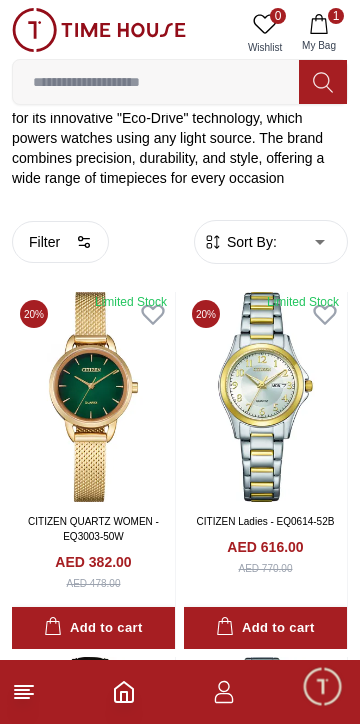 scroll, scrollTop: 339, scrollLeft: 0, axis: vertical 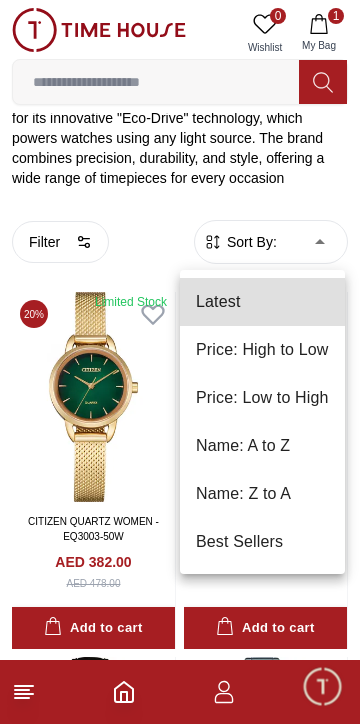 click on "Price: Low to High" at bounding box center [262, 398] 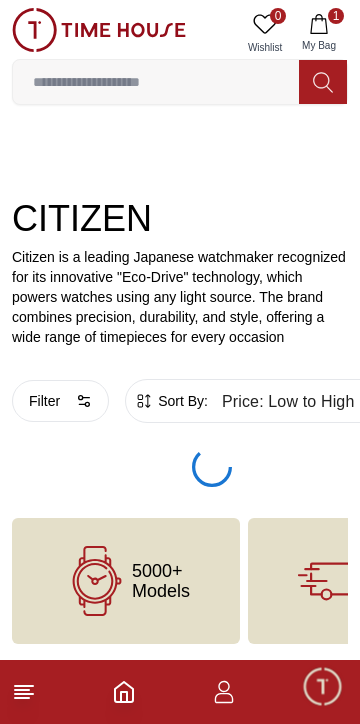 scroll, scrollTop: 52, scrollLeft: 0, axis: vertical 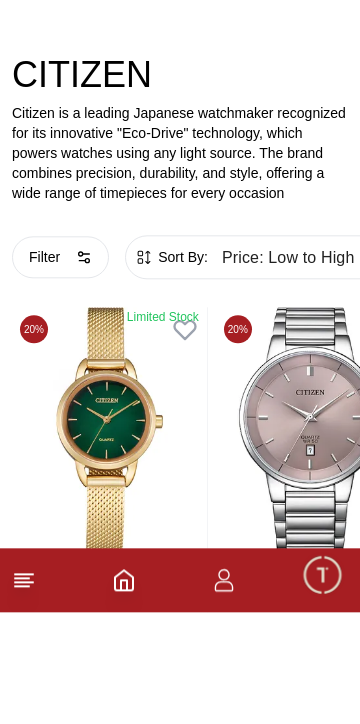 click 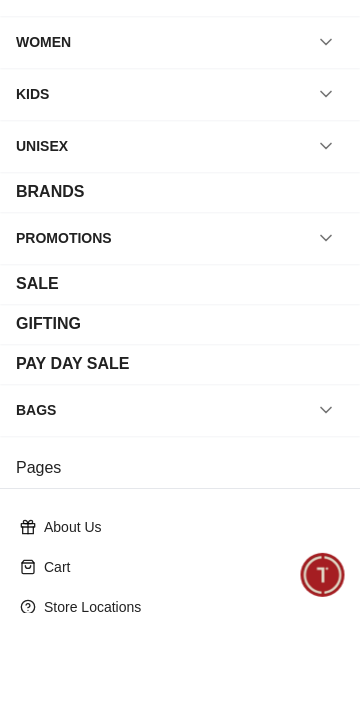type on "******" 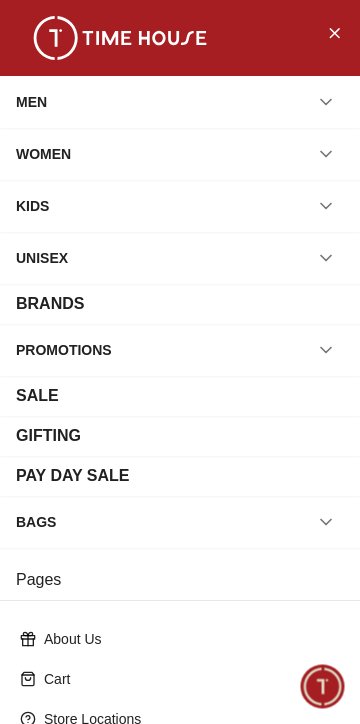 scroll, scrollTop: 406, scrollLeft: 0, axis: vertical 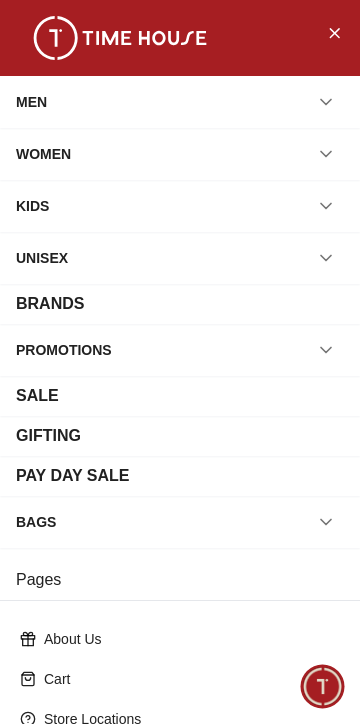 click at bounding box center (334, 32) 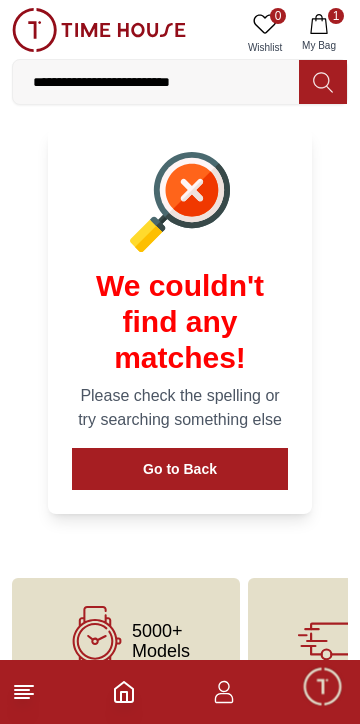 scroll, scrollTop: 100, scrollLeft: 0, axis: vertical 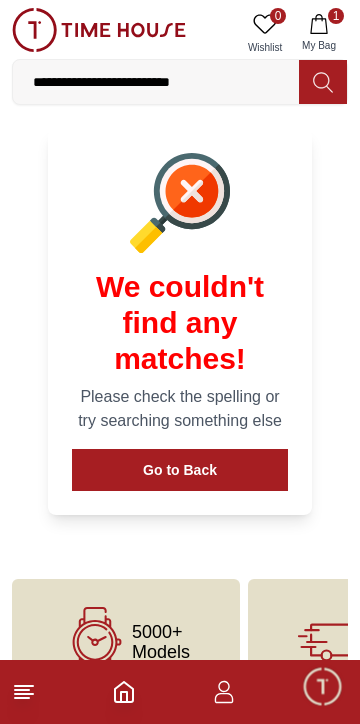 click 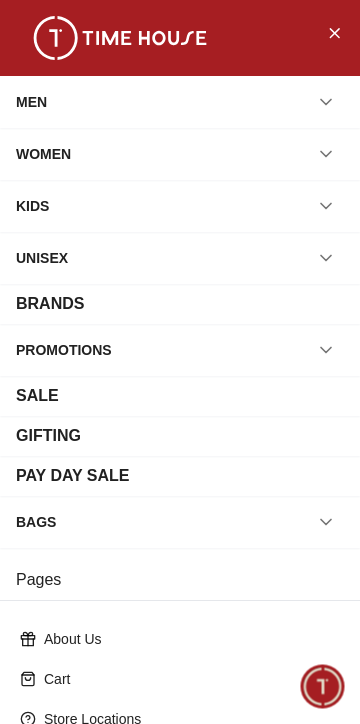 click on "BRANDS" at bounding box center [180, 304] 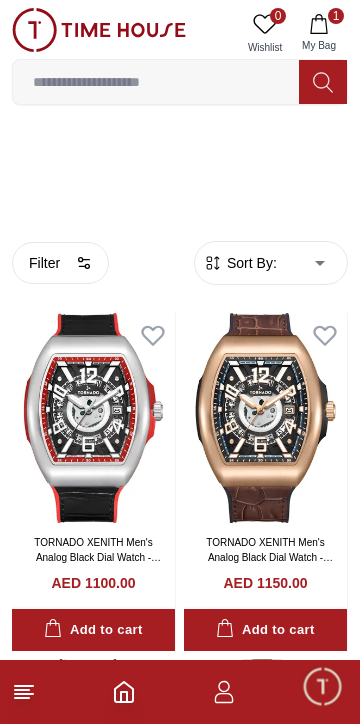 scroll, scrollTop: 0, scrollLeft: 0, axis: both 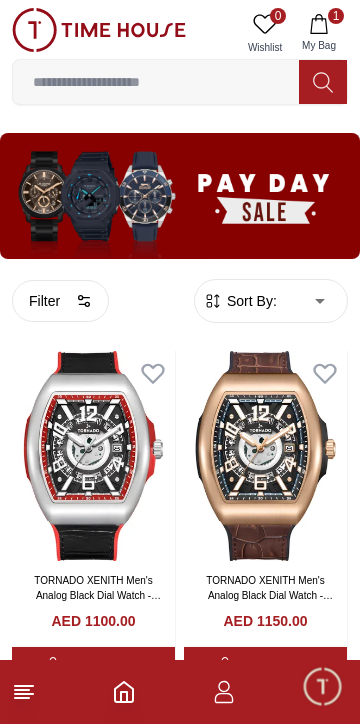 click on "Filter 156   Results Found Sort By: ​ ****** ​ TORNADO XENITH Men's Analog Black  Dial Watch - T25301-SLBBR AED 1100.00 Add to cart Add to cart TORNADO XENITH Men's Analog Black Dial Watch - T25301-RLDB AED 1150.00 Add to cart Add to cart TORNADO XENITH Men's Analog Black Dial Watch - T25301-BLBB AED 1150.00 Add to cart Add to cart 20 % Lee Cooper Women's Analog Silver Dial Watch - LC08134.530 AED 256.00 AED 320.00 Add to cart Add to cart 20 % Lee Cooper Women's Analog Rose Gold Dial Watch - LC08134.410 AED 256.00 AED 320.00 Add to cart Add to cart 20 % Lee Cooper Women's Analog Light Blue Dial Watch - LC08134.300 AED 256.00 AED 320.00 Add to cart Add to cart 20 % Lee Cooper Women's Analog Dark Green Dial Watch - LC08134.170 AED 256.00 AED 320.00 Add to cart Add to cart 30 % Limited Stock Slazenger Women's Multifunction Silver Dial Watch - SL.9.2468.4.05 AED 406.00 AED 580.00 Add to cart Add to cart 30 % Limited Stock Slazenger Women's Multifunction Silver Dial Watch - SL.9.2468.4.04 AED 406.00 20 % 20 %" at bounding box center (180, 2154) 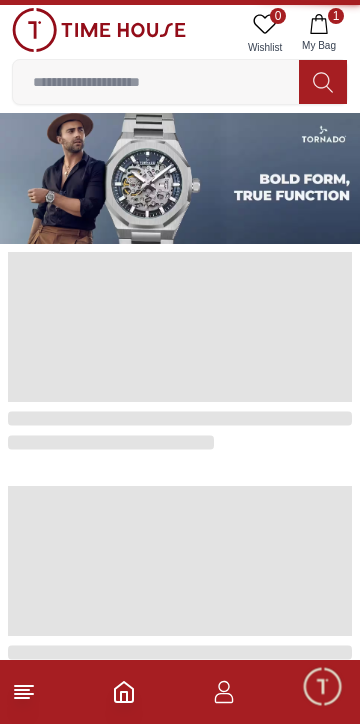 scroll, scrollTop: 0, scrollLeft: 0, axis: both 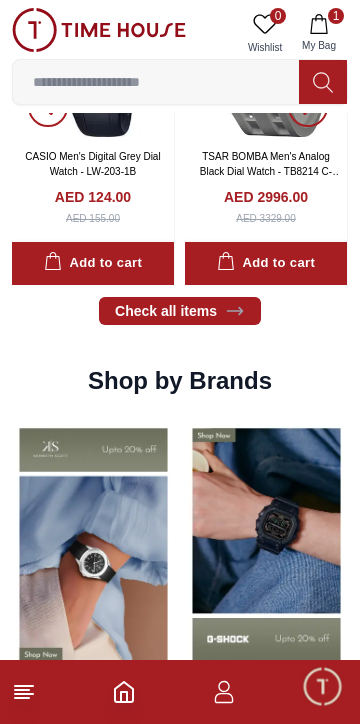 click on "Shop by Brands" at bounding box center (180, 381) 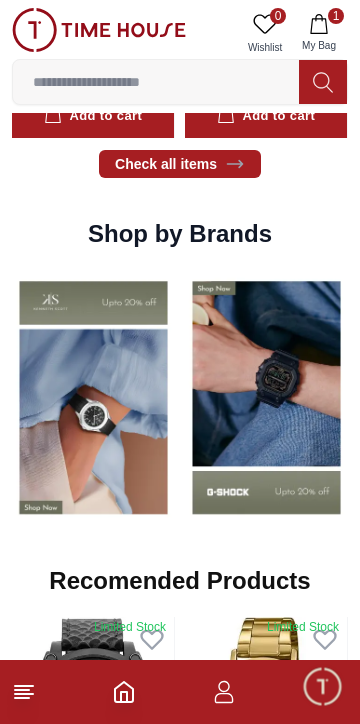 scroll, scrollTop: 1355, scrollLeft: 0, axis: vertical 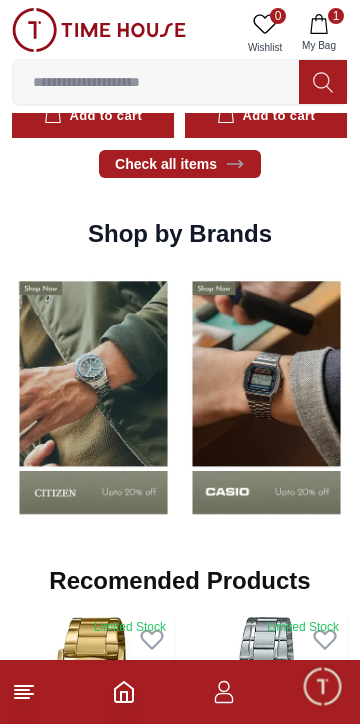 click at bounding box center [93, 397] 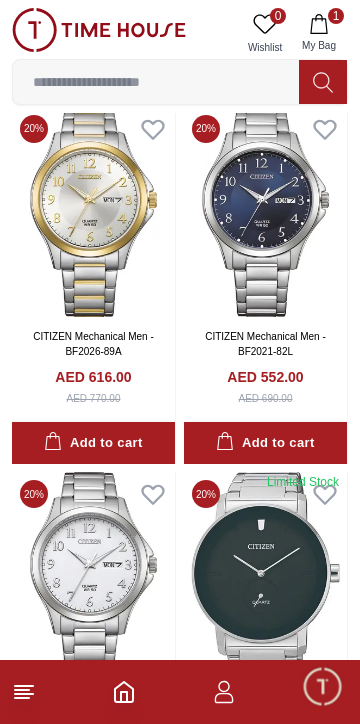 scroll, scrollTop: 1980, scrollLeft: 0, axis: vertical 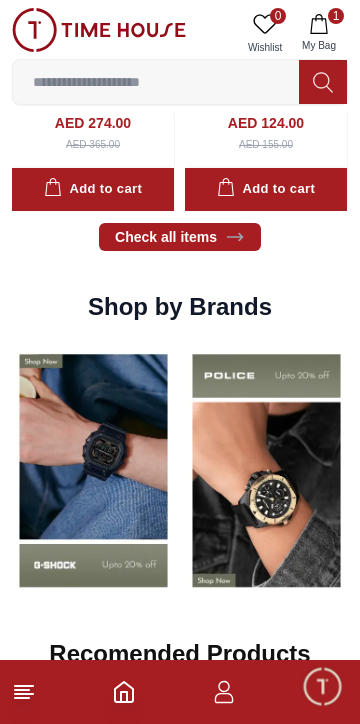 click at bounding box center (93, 470) 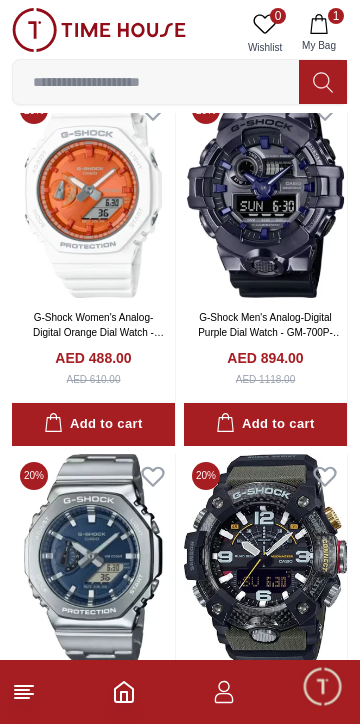 scroll, scrollTop: 1737, scrollLeft: 0, axis: vertical 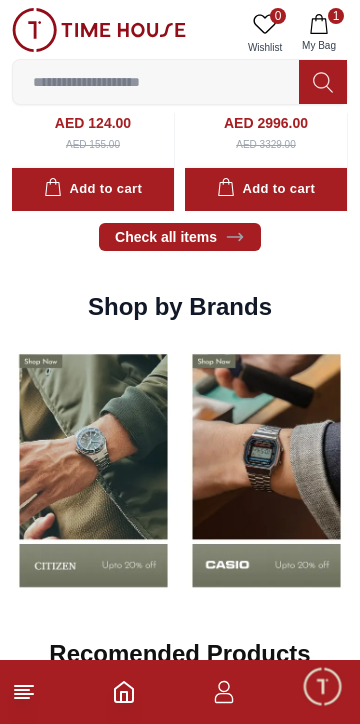 click at bounding box center (266, 470) 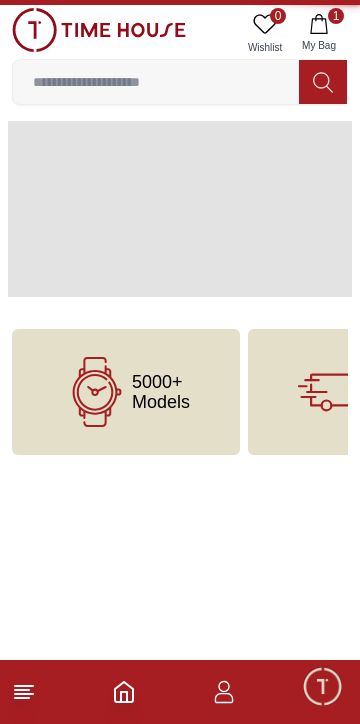 scroll, scrollTop: 0, scrollLeft: 0, axis: both 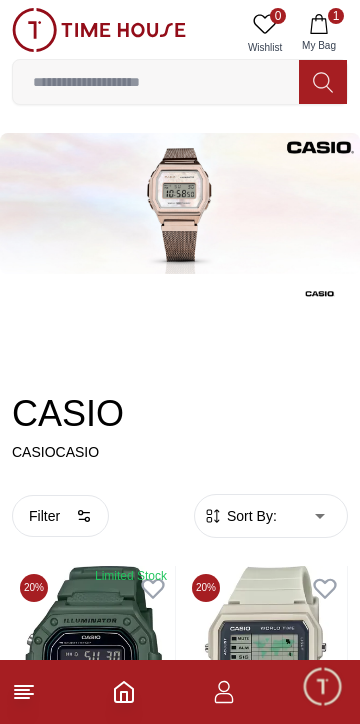 click on "1" at bounding box center (180, 692) 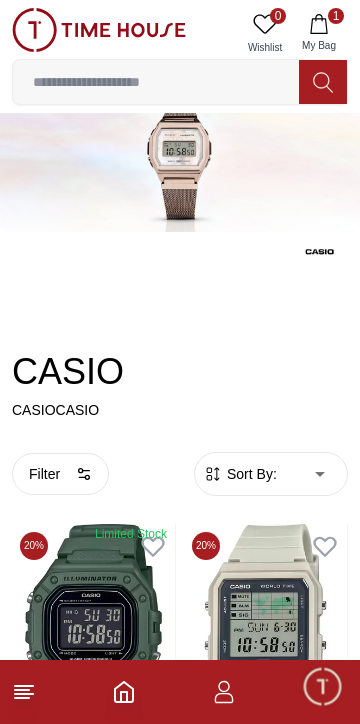 scroll, scrollTop: 0, scrollLeft: 0, axis: both 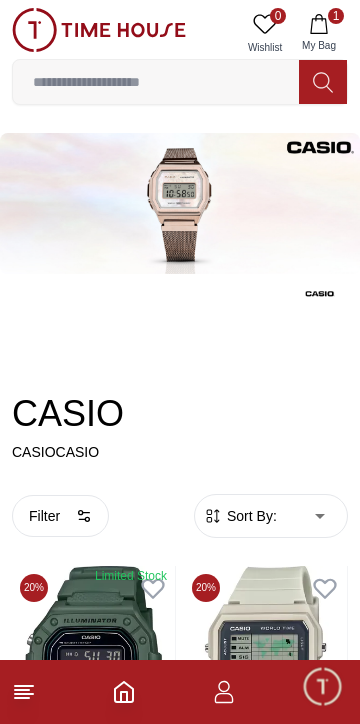 click on "Filter" at bounding box center (60, 516) 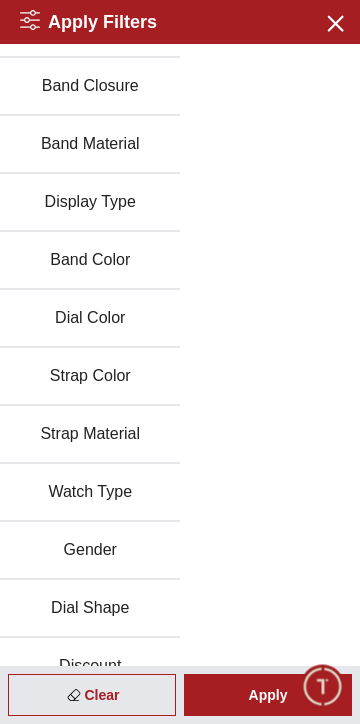 scroll, scrollTop: 249, scrollLeft: 0, axis: vertical 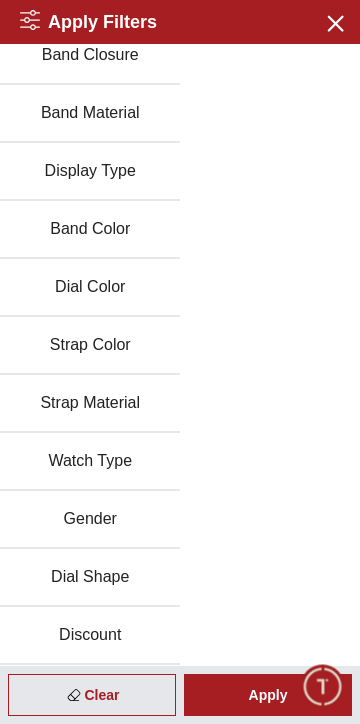 click on "Gender" at bounding box center [90, 520] 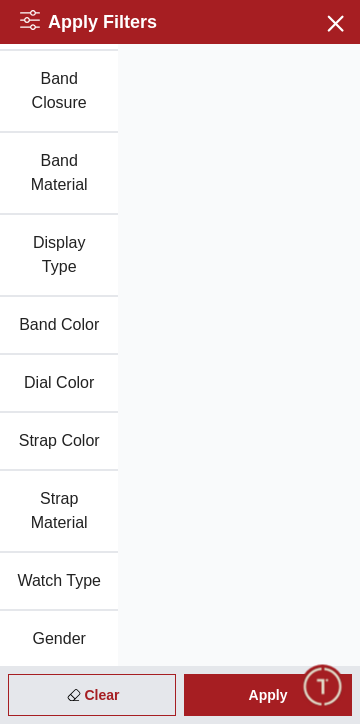 scroll, scrollTop: 0, scrollLeft: 0, axis: both 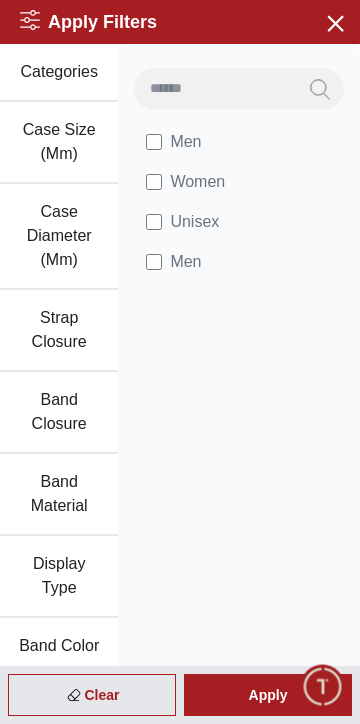 click on "Apply" at bounding box center [268, 695] 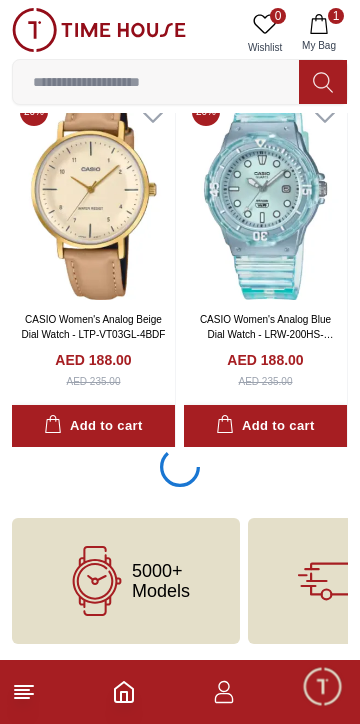 scroll, scrollTop: 3764, scrollLeft: 0, axis: vertical 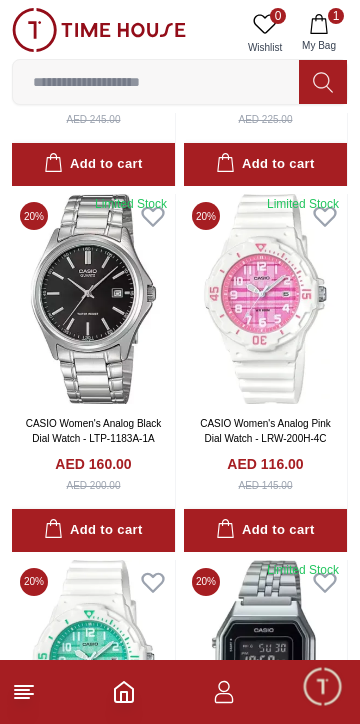 click on "Add to cart" at bounding box center [93, 530] 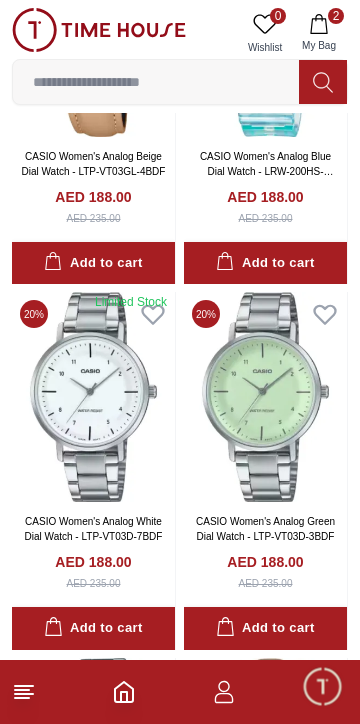 scroll, scrollTop: 3924, scrollLeft: 0, axis: vertical 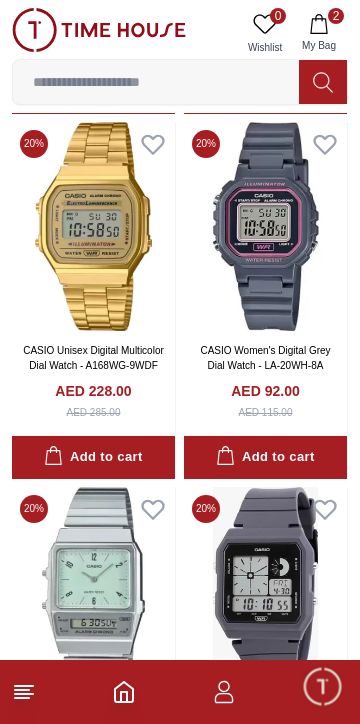 click at bounding box center (156, 82) 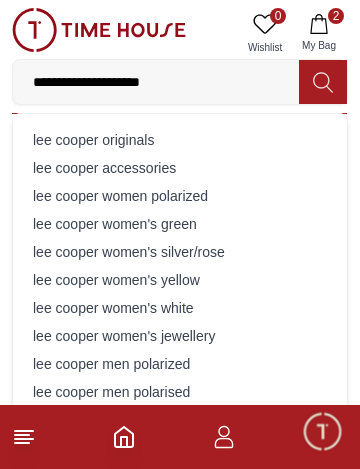 type on "**********" 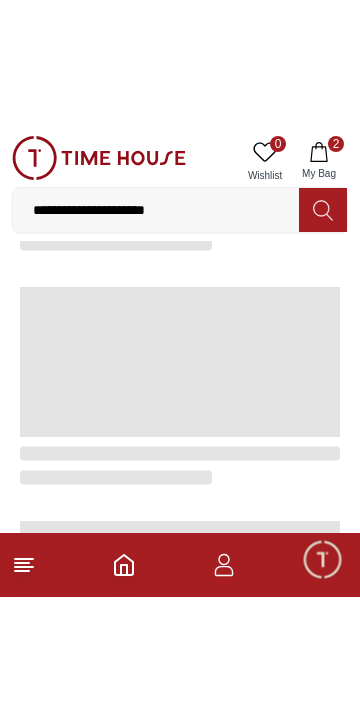 scroll, scrollTop: 0, scrollLeft: 0, axis: both 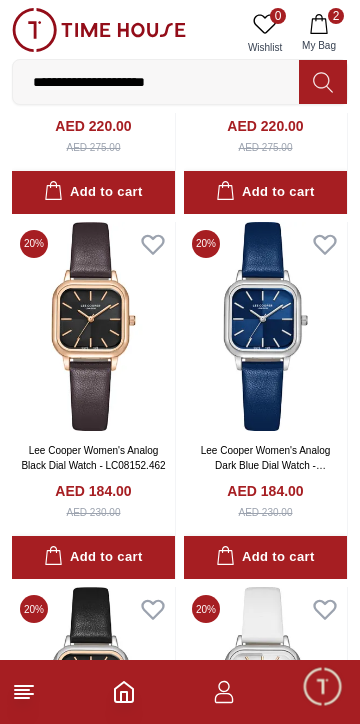 click at bounding box center (265, 327) 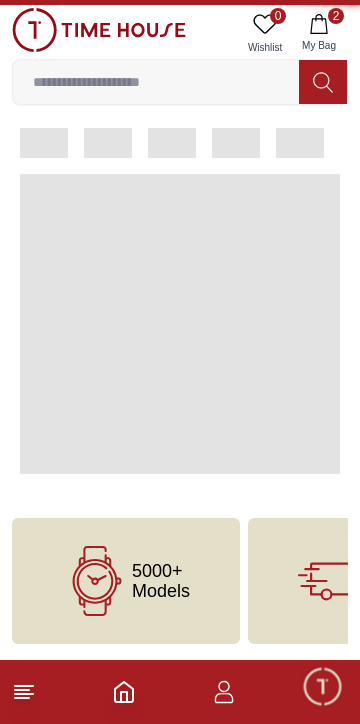 scroll, scrollTop: 0, scrollLeft: 0, axis: both 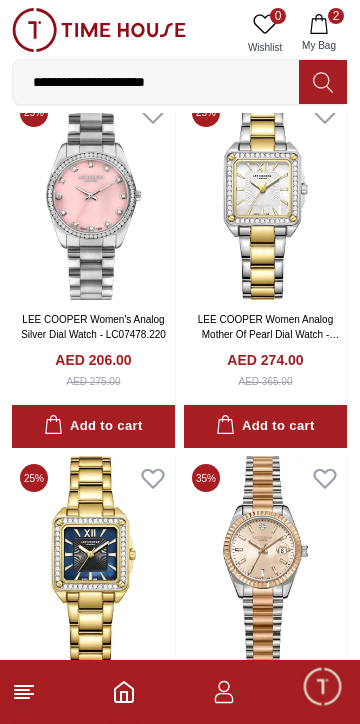 click on "2 My Bag" at bounding box center (319, 33) 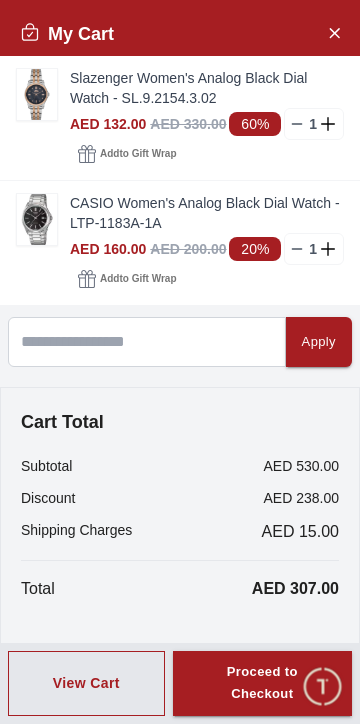 click 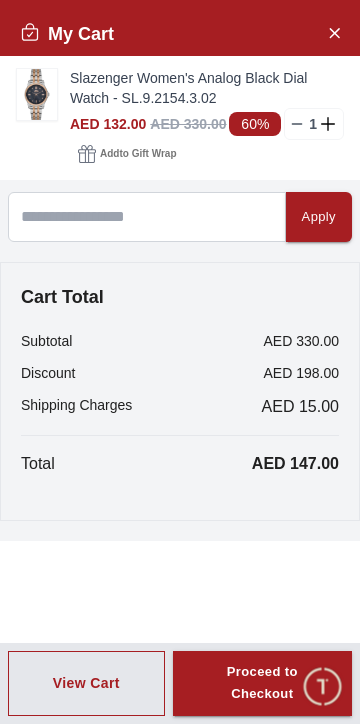 click on "Proceed to Checkout" at bounding box center (262, 684) 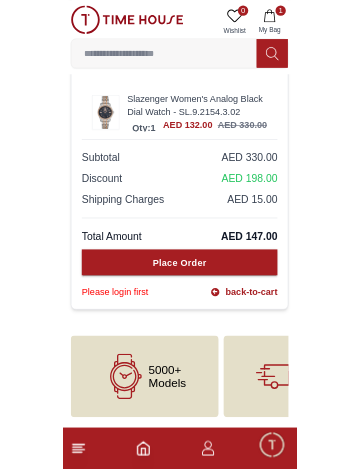 scroll, scrollTop: 0, scrollLeft: 0, axis: both 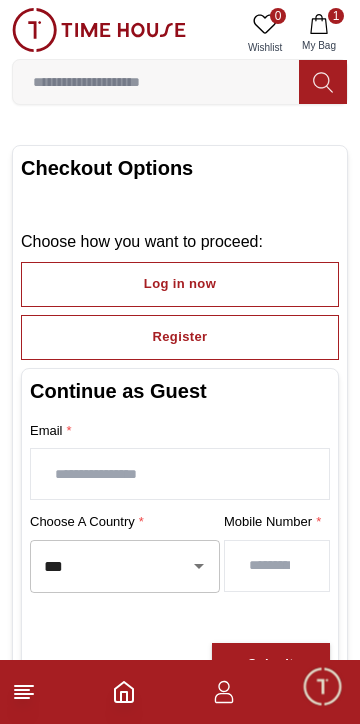 click on "Register" at bounding box center [180, 337] 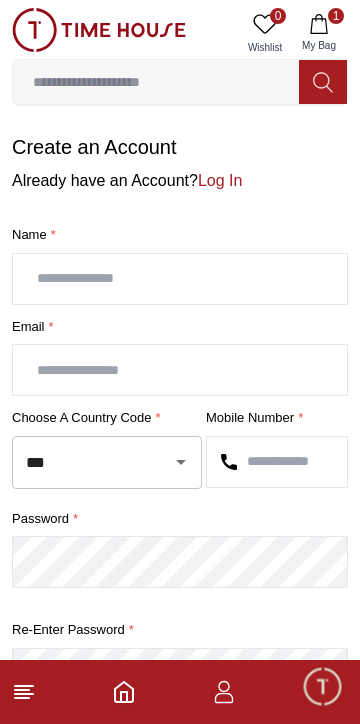 click at bounding box center [180, 279] 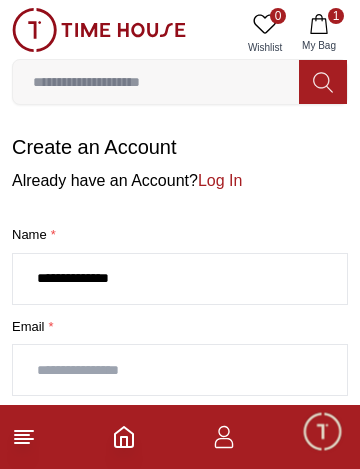 type on "**********" 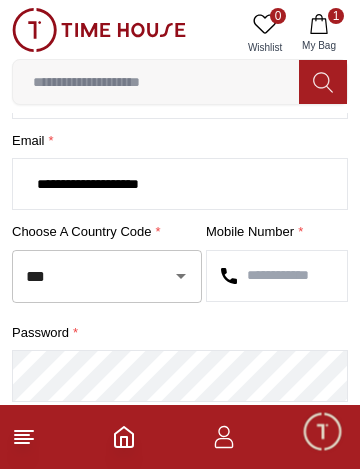 scroll, scrollTop: 191, scrollLeft: 0, axis: vertical 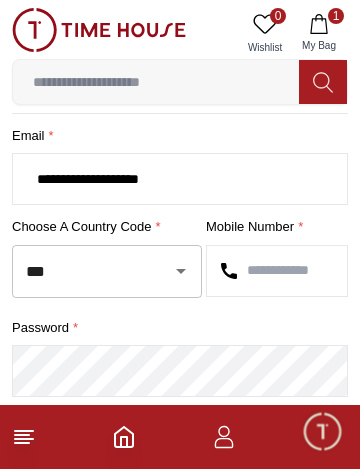 click at bounding box center [277, 271] 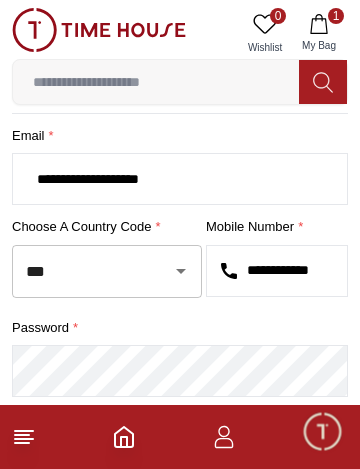 scroll, scrollTop: 0, scrollLeft: 18, axis: horizontal 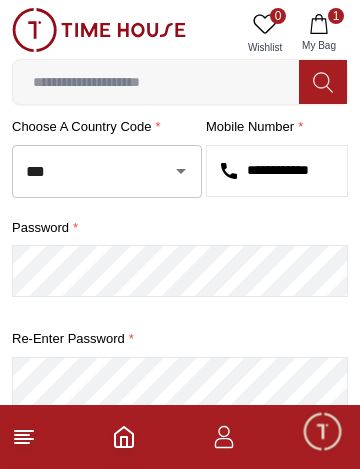 type on "**********" 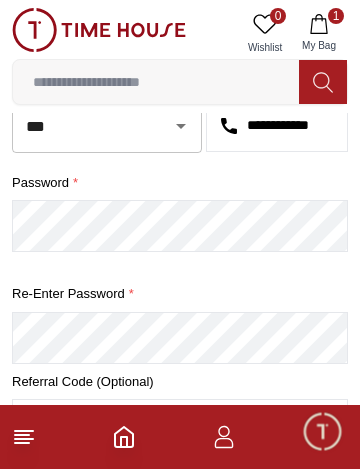 scroll, scrollTop: 337, scrollLeft: 0, axis: vertical 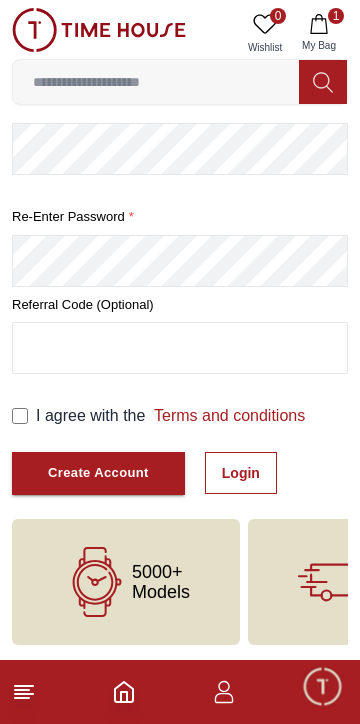 click on "Create Account" at bounding box center (98, 473) 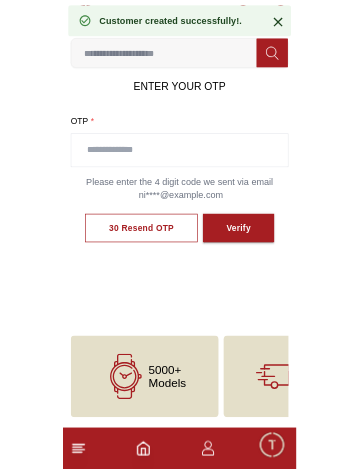 scroll, scrollTop: 0, scrollLeft: 0, axis: both 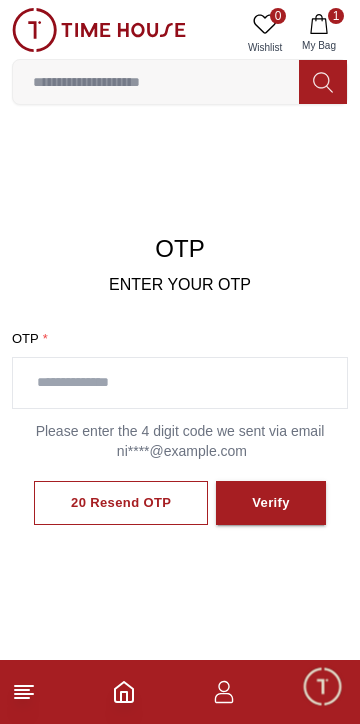 click at bounding box center (180, 383) 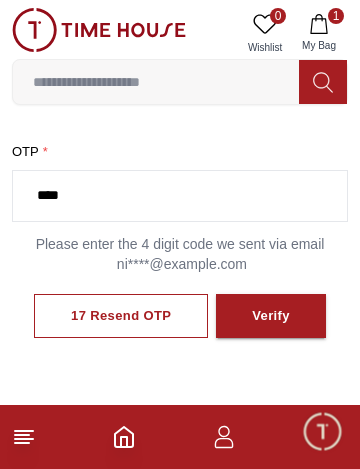 type on "****" 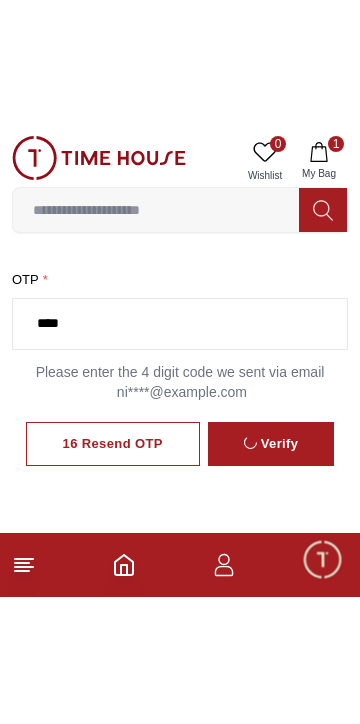 scroll, scrollTop: 151, scrollLeft: 0, axis: vertical 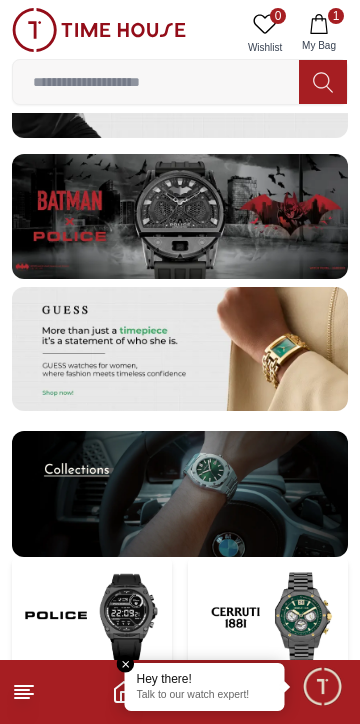 click at bounding box center (322, 686) 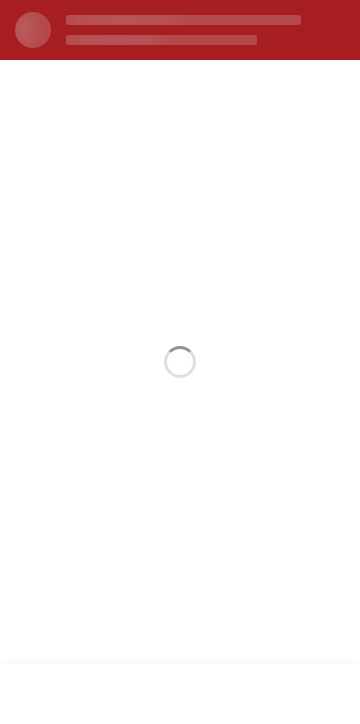 scroll, scrollTop: 0, scrollLeft: 0, axis: both 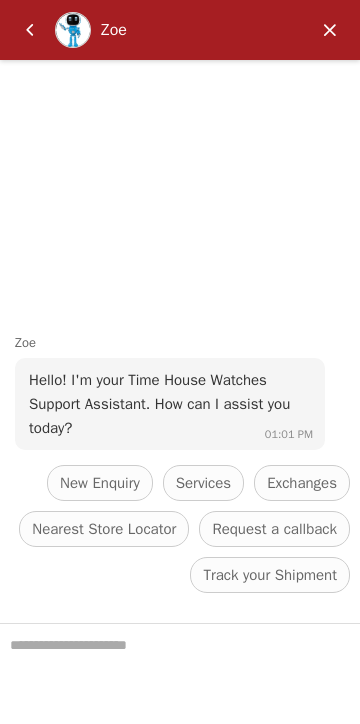 click at bounding box center (330, 30) 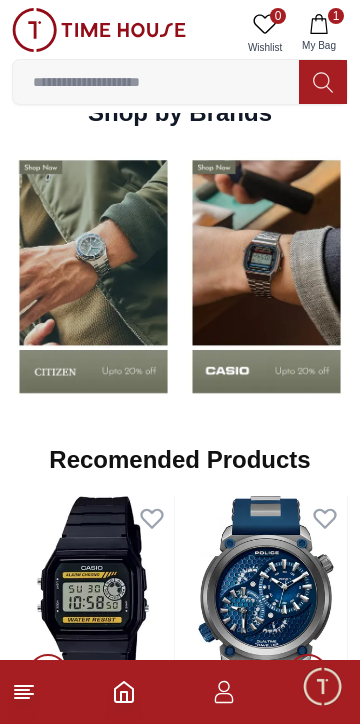click on "1 My Bag" at bounding box center [319, 33] 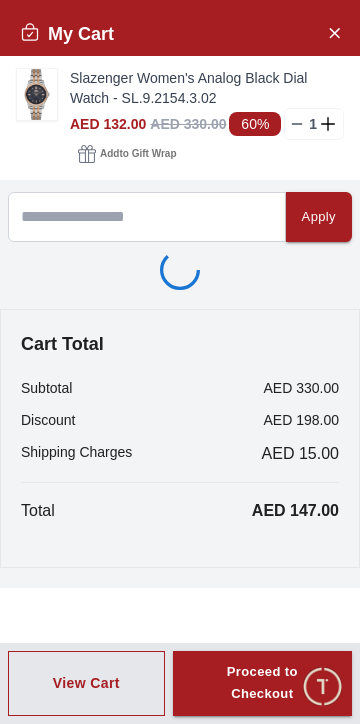 scroll, scrollTop: 1235, scrollLeft: 0, axis: vertical 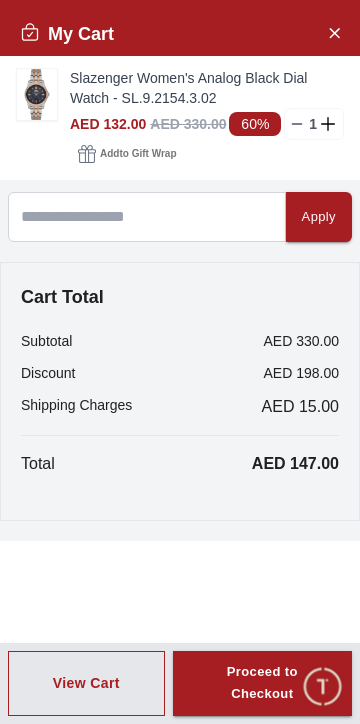 click on "Proceed to Checkout" at bounding box center (262, 684) 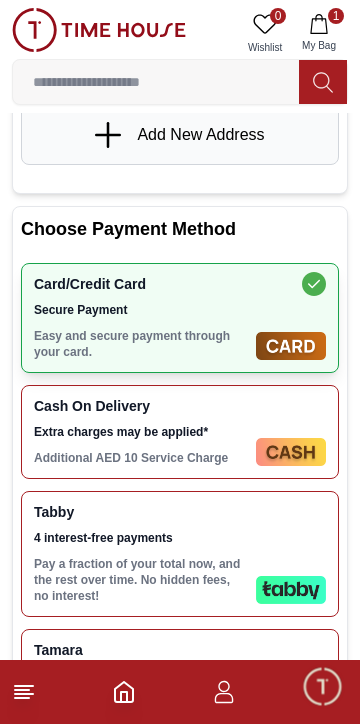 scroll, scrollTop: 492, scrollLeft: 0, axis: vertical 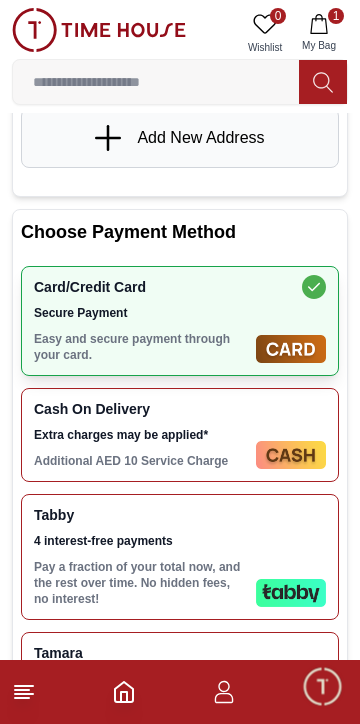 click on "1" at bounding box center (180, 692) 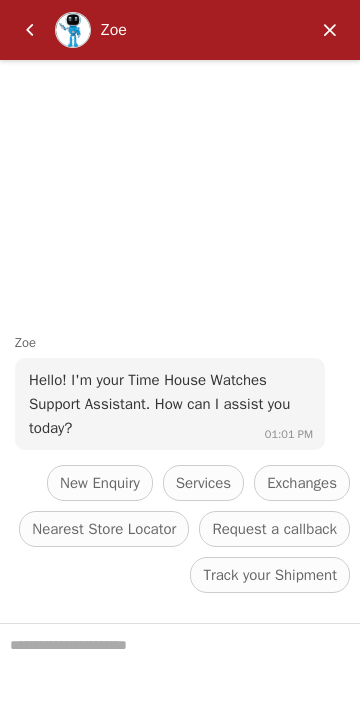 click at bounding box center [180, 674] 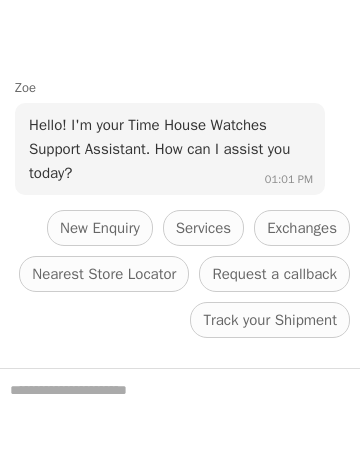 click on "New Enquiry" at bounding box center [100, 228] 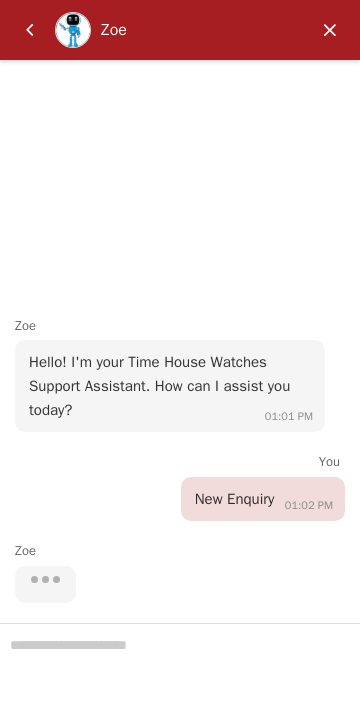 click on "Zoe  Hello! I'm your Time House Watches Support Assistant. How can I assist you today? 01:01 PM" at bounding box center [180, 374] 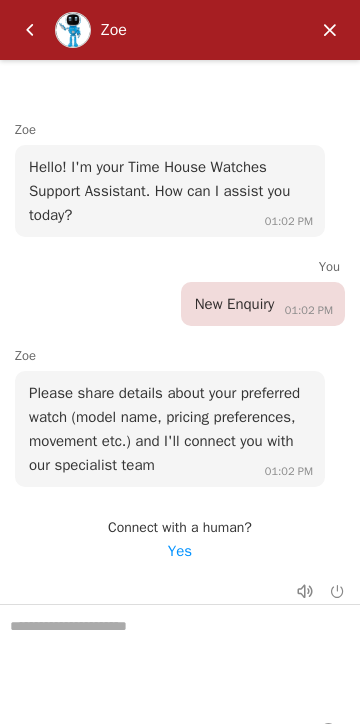 scroll, scrollTop: 33, scrollLeft: 0, axis: vertical 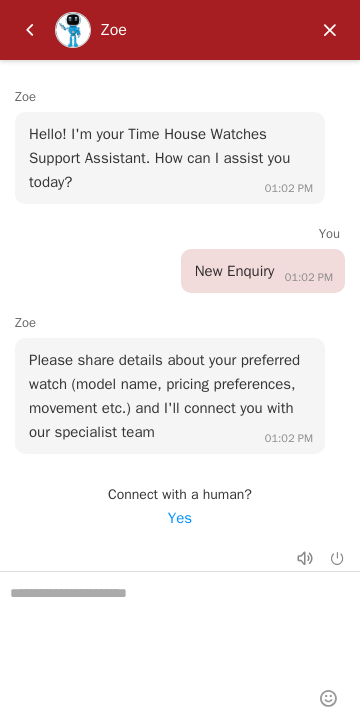 click on "Yes" at bounding box center [180, 518] 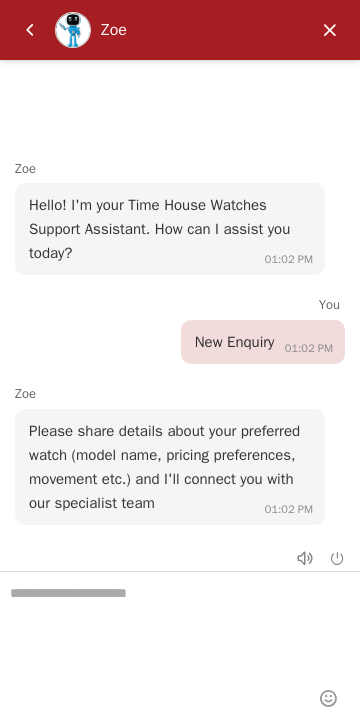 scroll, scrollTop: 1260, scrollLeft: 0, axis: vertical 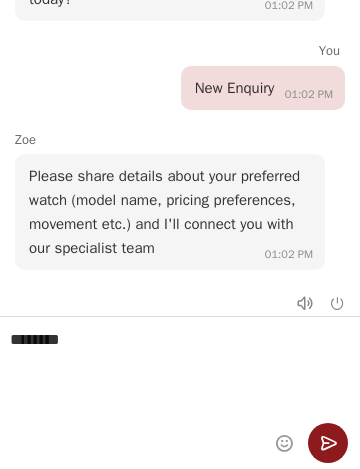 type on "********" 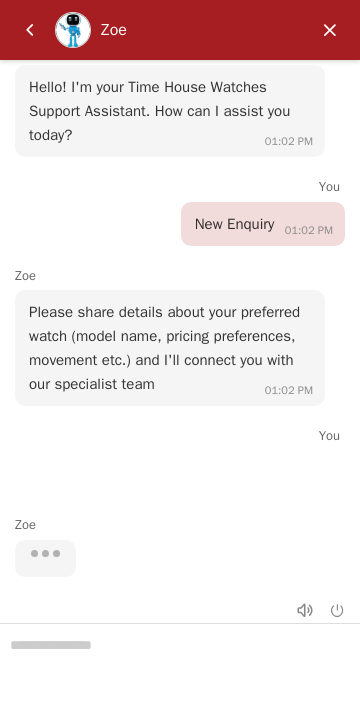 scroll, scrollTop: 0, scrollLeft: 0, axis: both 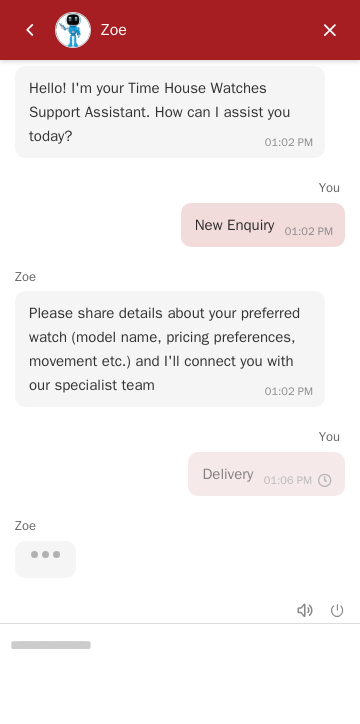 click at bounding box center (180, 673) 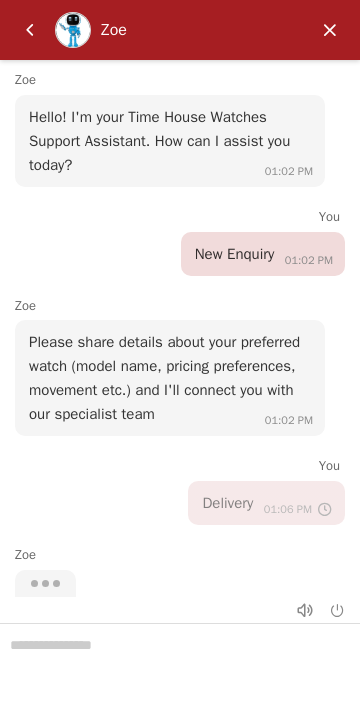 scroll, scrollTop: 29, scrollLeft: 0, axis: vertical 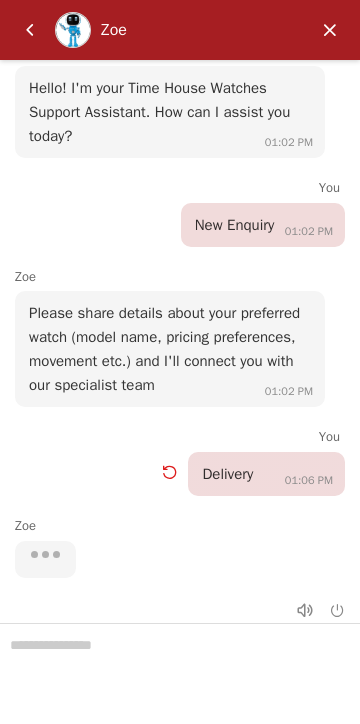 click at bounding box center [180, 673] 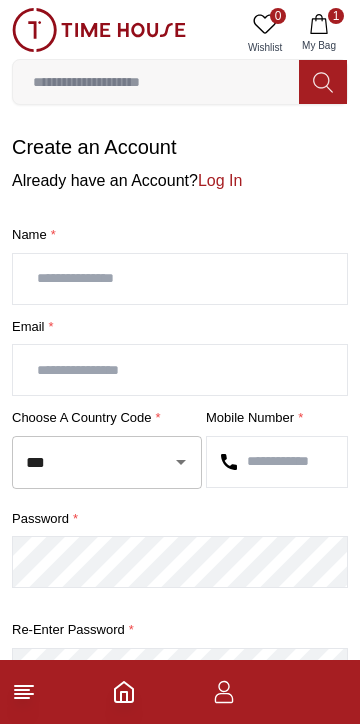 scroll, scrollTop: 0, scrollLeft: 0, axis: both 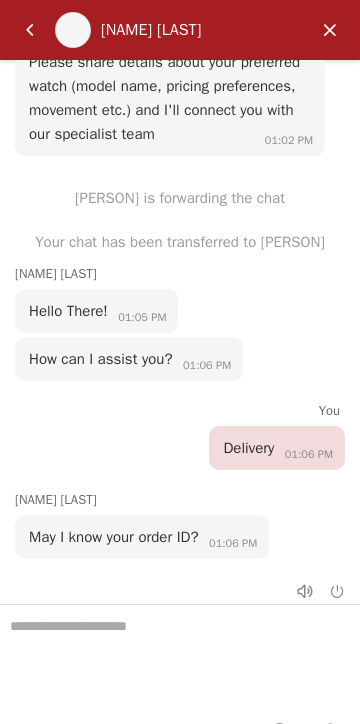 click at bounding box center (180, 655) 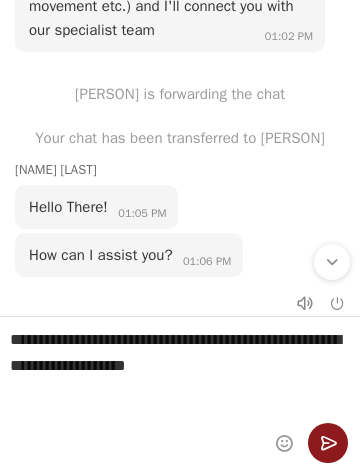 type on "**********" 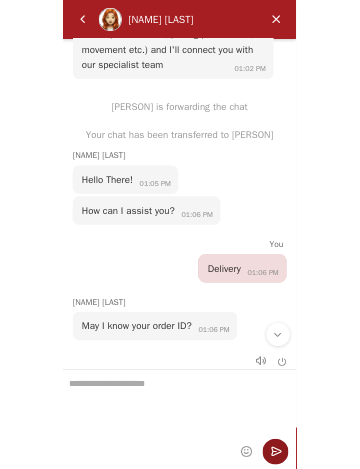 scroll, scrollTop: 33, scrollLeft: 0, axis: vertical 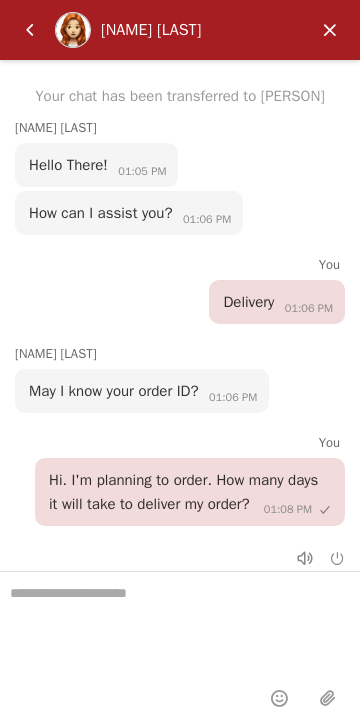 click at bounding box center [330, 30] 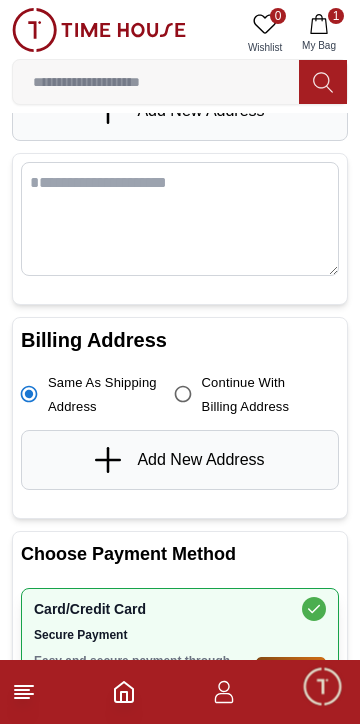 scroll, scrollTop: 0, scrollLeft: 0, axis: both 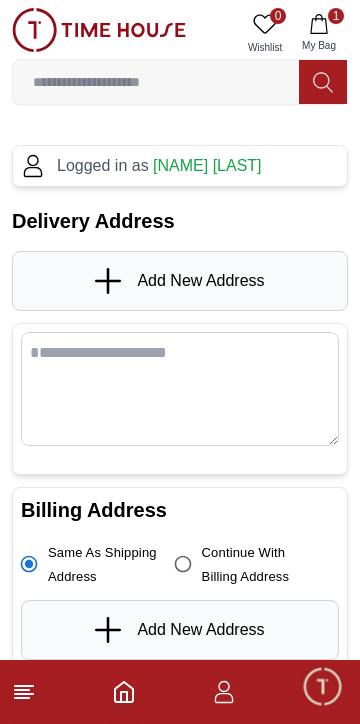 click at bounding box center (322, 686) 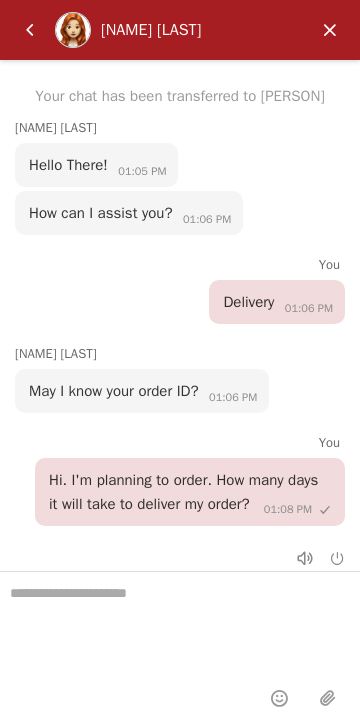 click at bounding box center (330, 30) 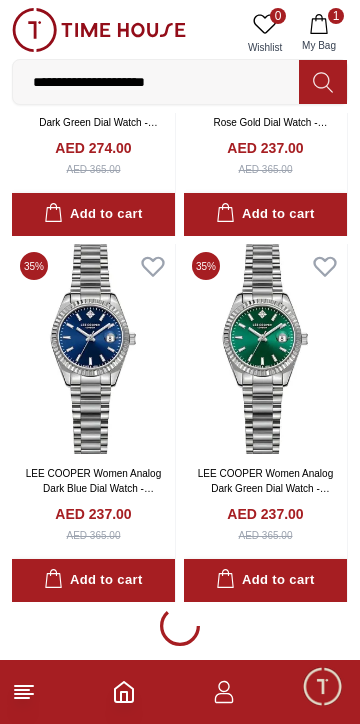 scroll, scrollTop: 3250, scrollLeft: 0, axis: vertical 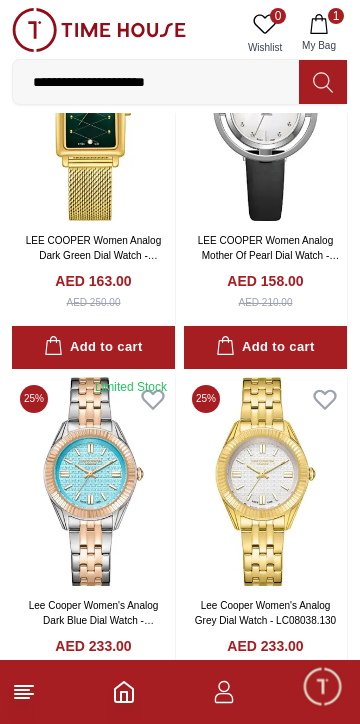click at bounding box center (322, 686) 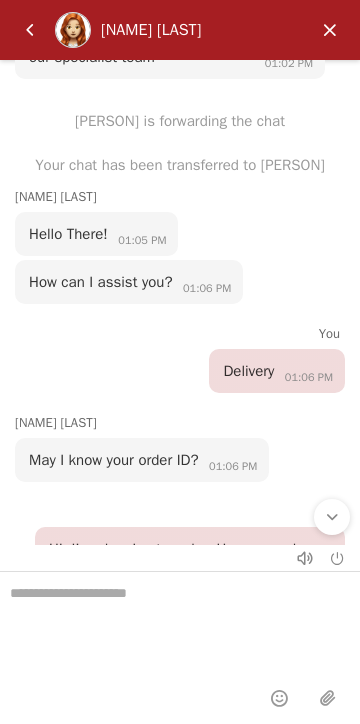 scroll, scrollTop: 393, scrollLeft: 0, axis: vertical 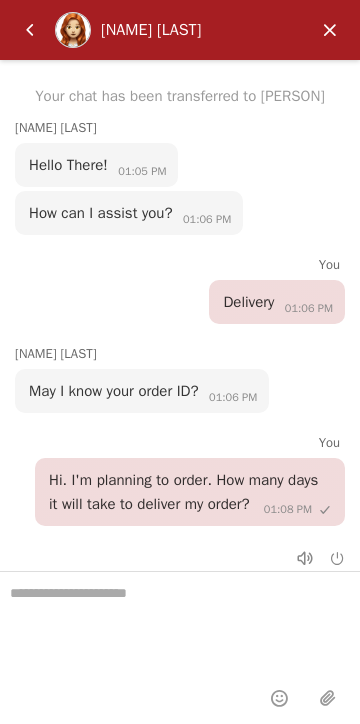 click at bounding box center [330, 30] 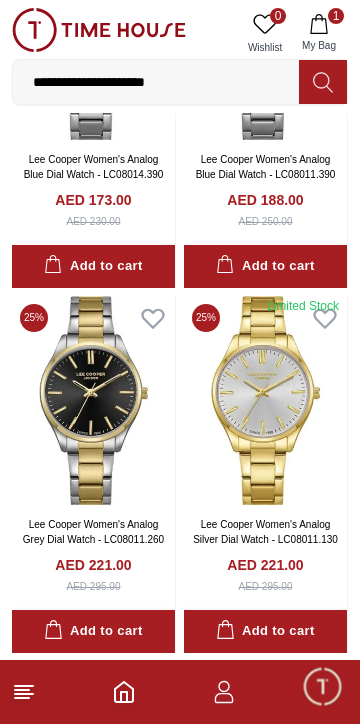 scroll, scrollTop: 11241, scrollLeft: 0, axis: vertical 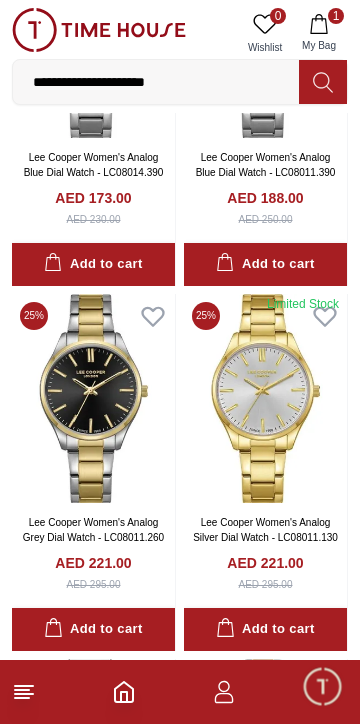 click 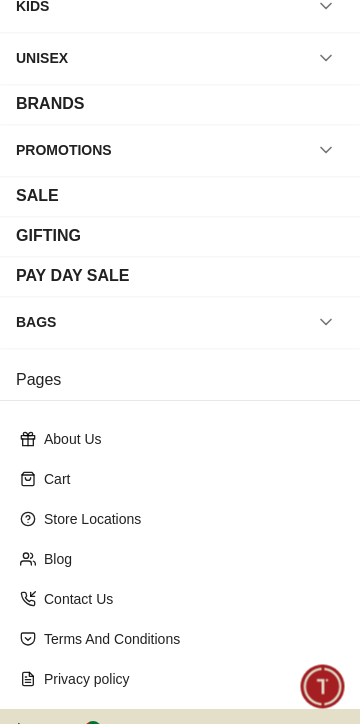 scroll, scrollTop: 210, scrollLeft: 0, axis: vertical 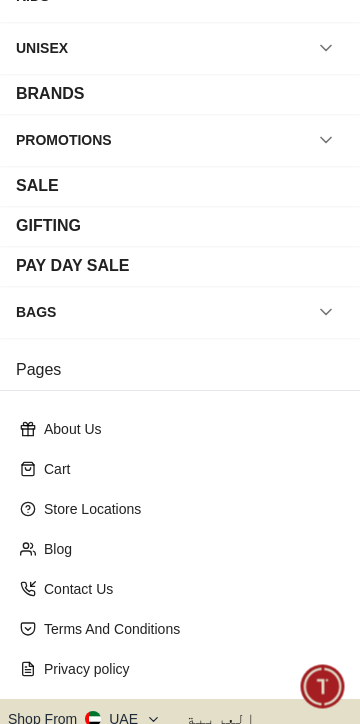 click on "Store Locations" at bounding box center (188, 509) 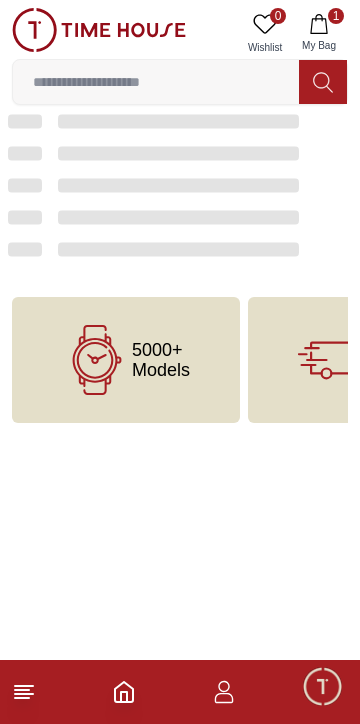 scroll, scrollTop: 0, scrollLeft: 0, axis: both 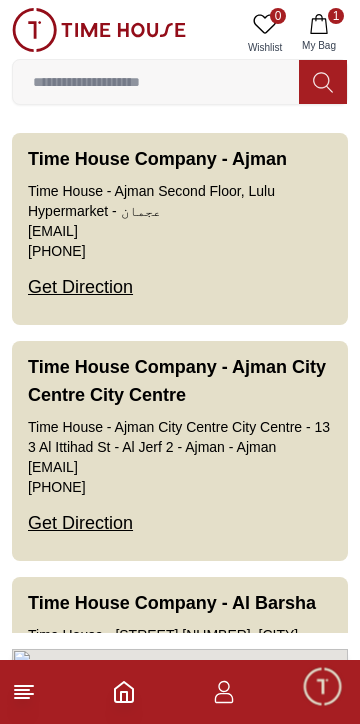 click 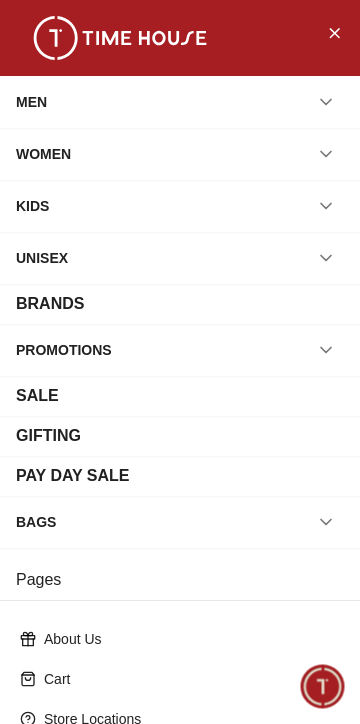 click on "SALE" at bounding box center (37, 396) 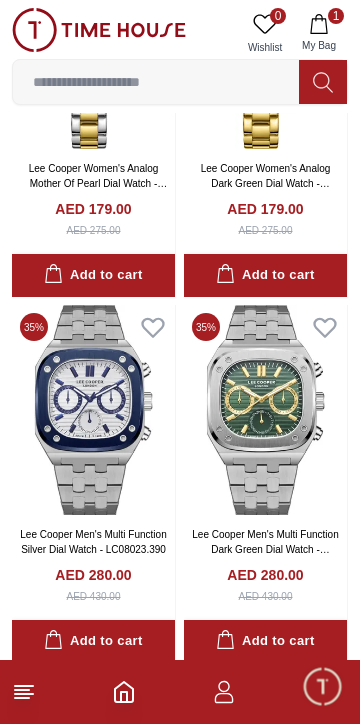 scroll, scrollTop: 3554, scrollLeft: 0, axis: vertical 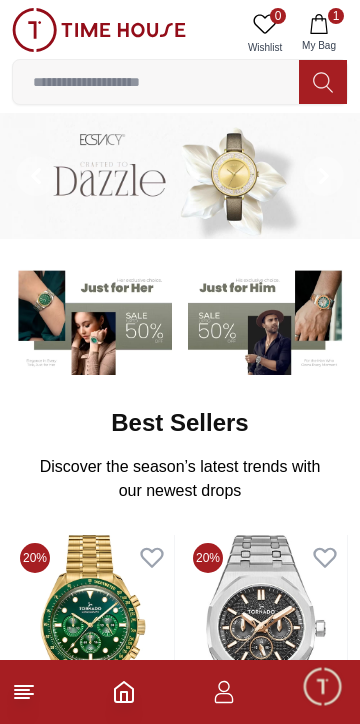click at bounding box center (322, 686) 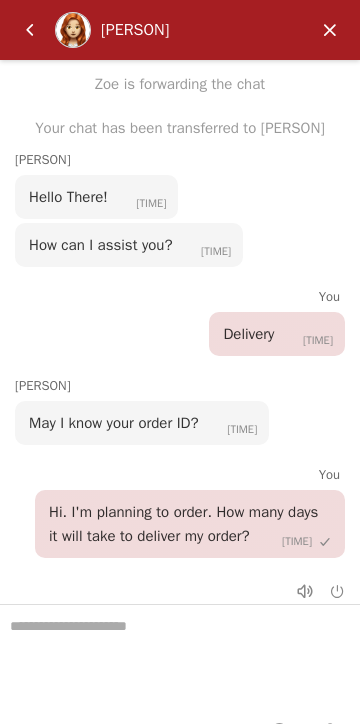 scroll, scrollTop: 393, scrollLeft: 0, axis: vertical 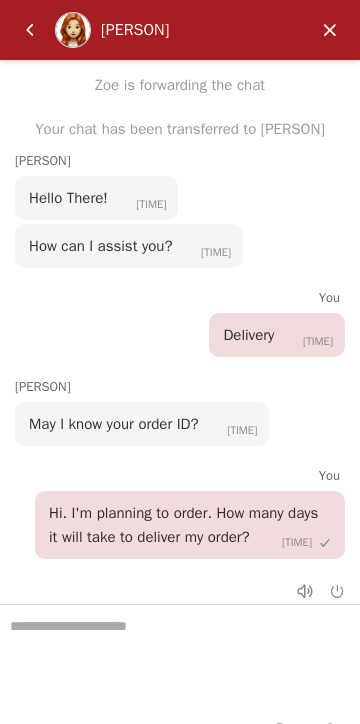 click at bounding box center (30, 30) 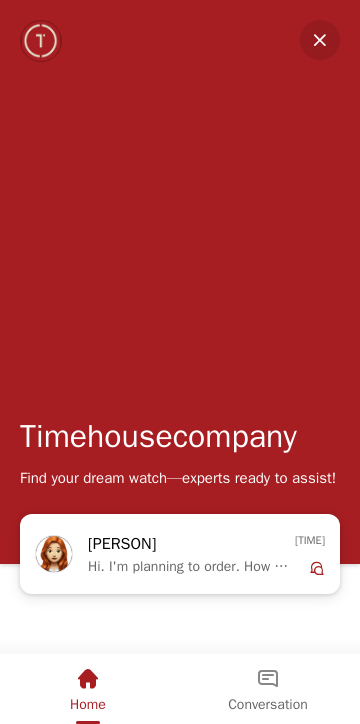 scroll, scrollTop: 937, scrollLeft: 0, axis: vertical 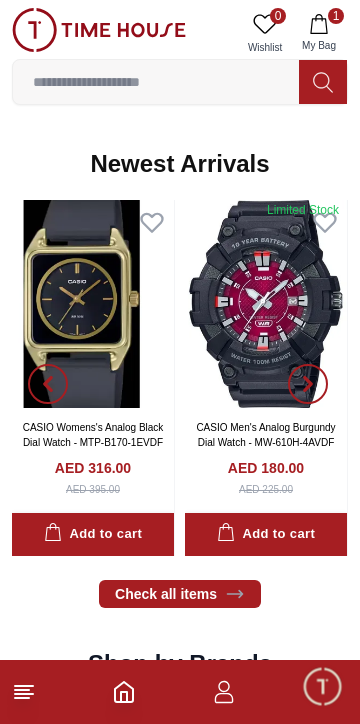 click on "1" at bounding box center [180, 692] 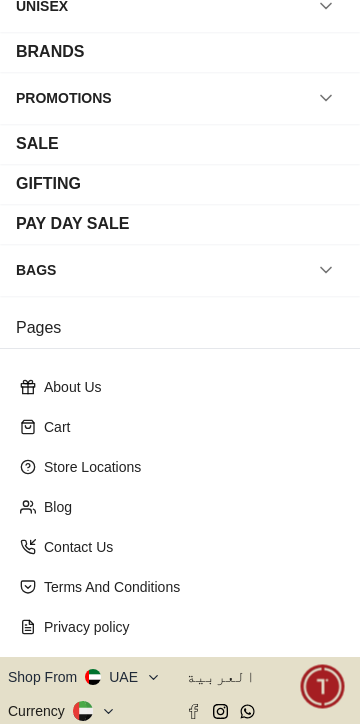 scroll, scrollTop: 253, scrollLeft: 0, axis: vertical 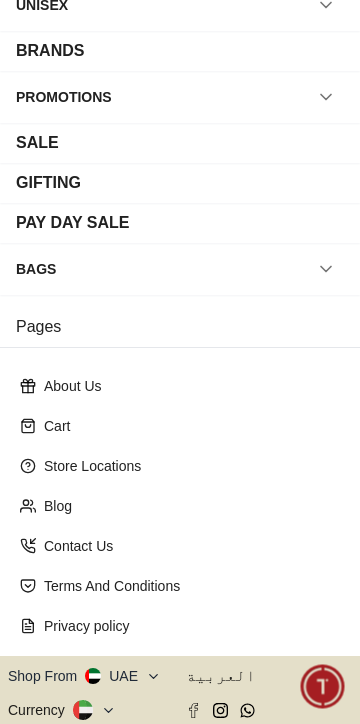click on "Store Locations" at bounding box center (188, 466) 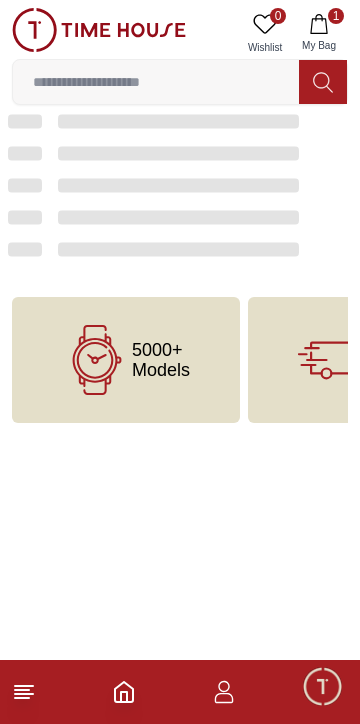 scroll, scrollTop: 0, scrollLeft: 0, axis: both 